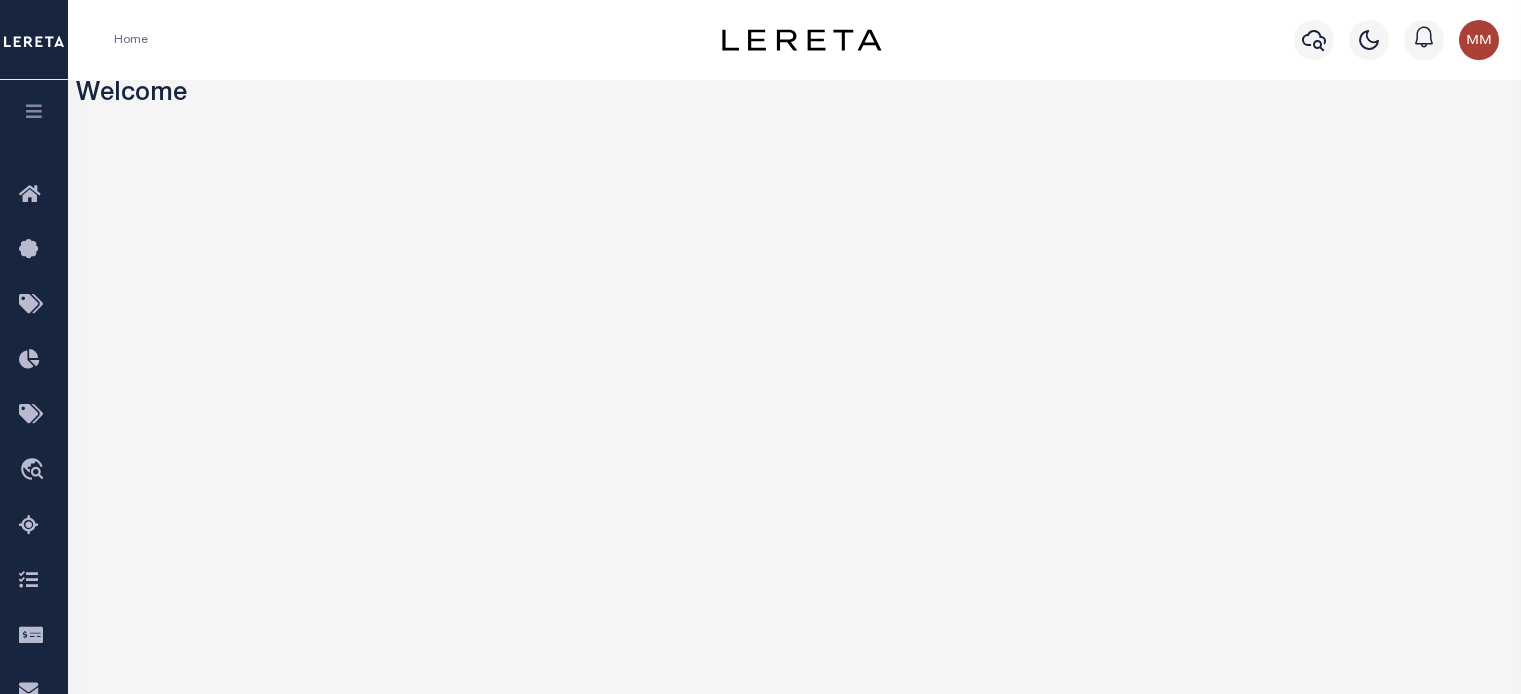 scroll, scrollTop: 0, scrollLeft: 0, axis: both 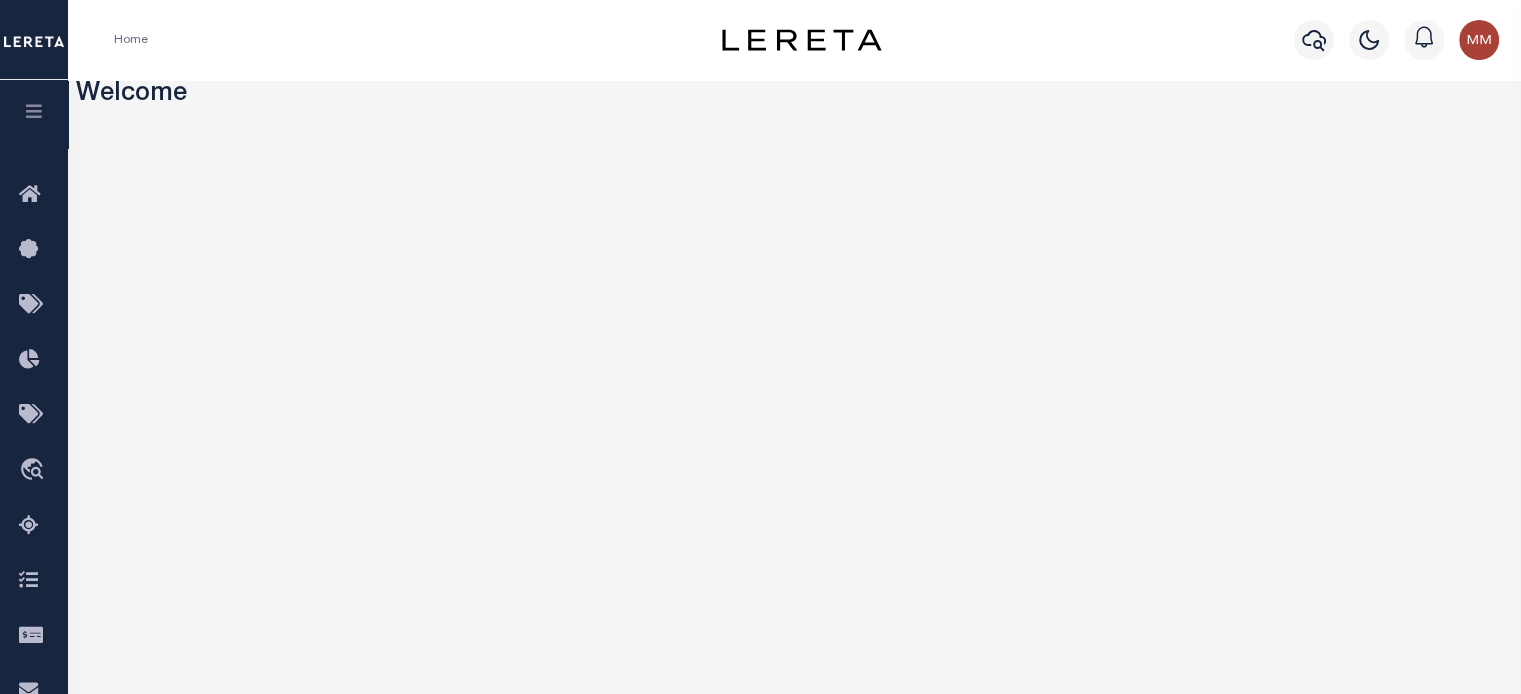 click at bounding box center (34, 111) 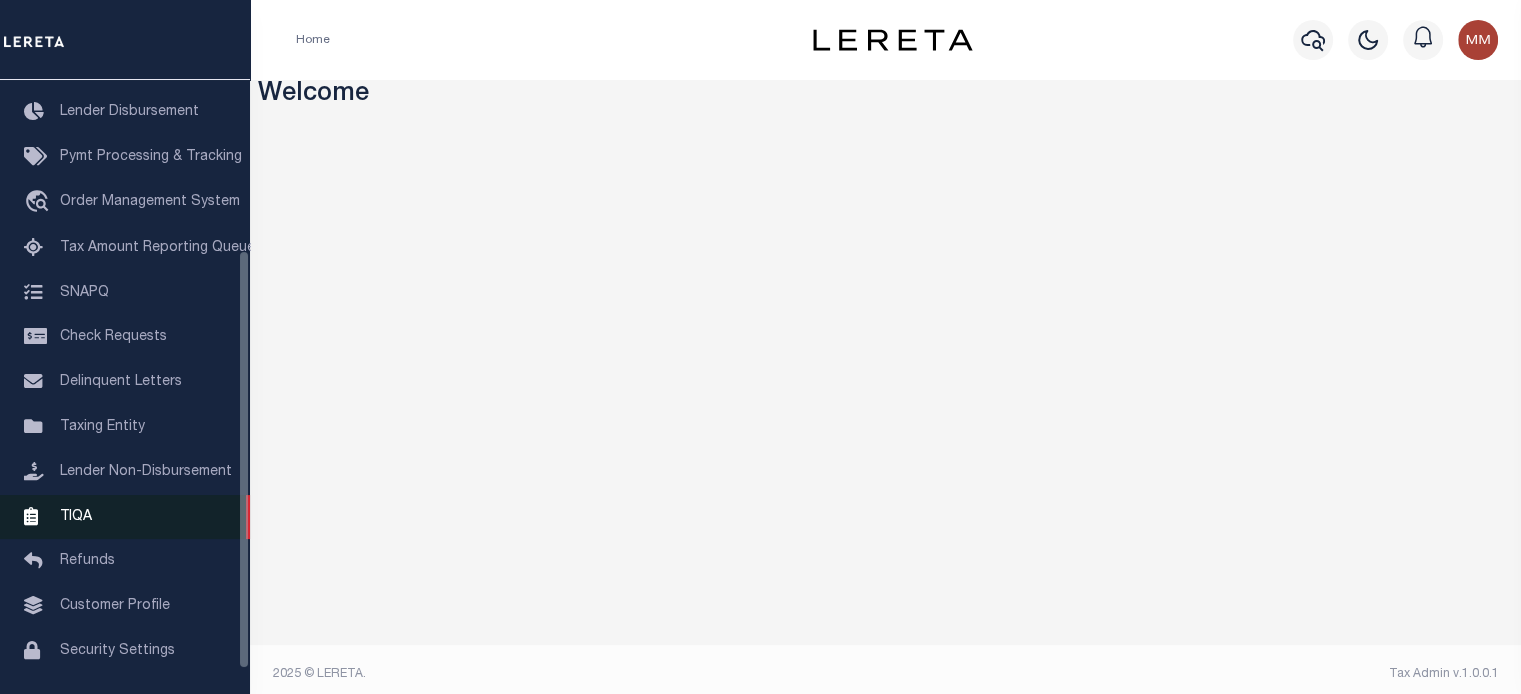 scroll, scrollTop: 272, scrollLeft: 0, axis: vertical 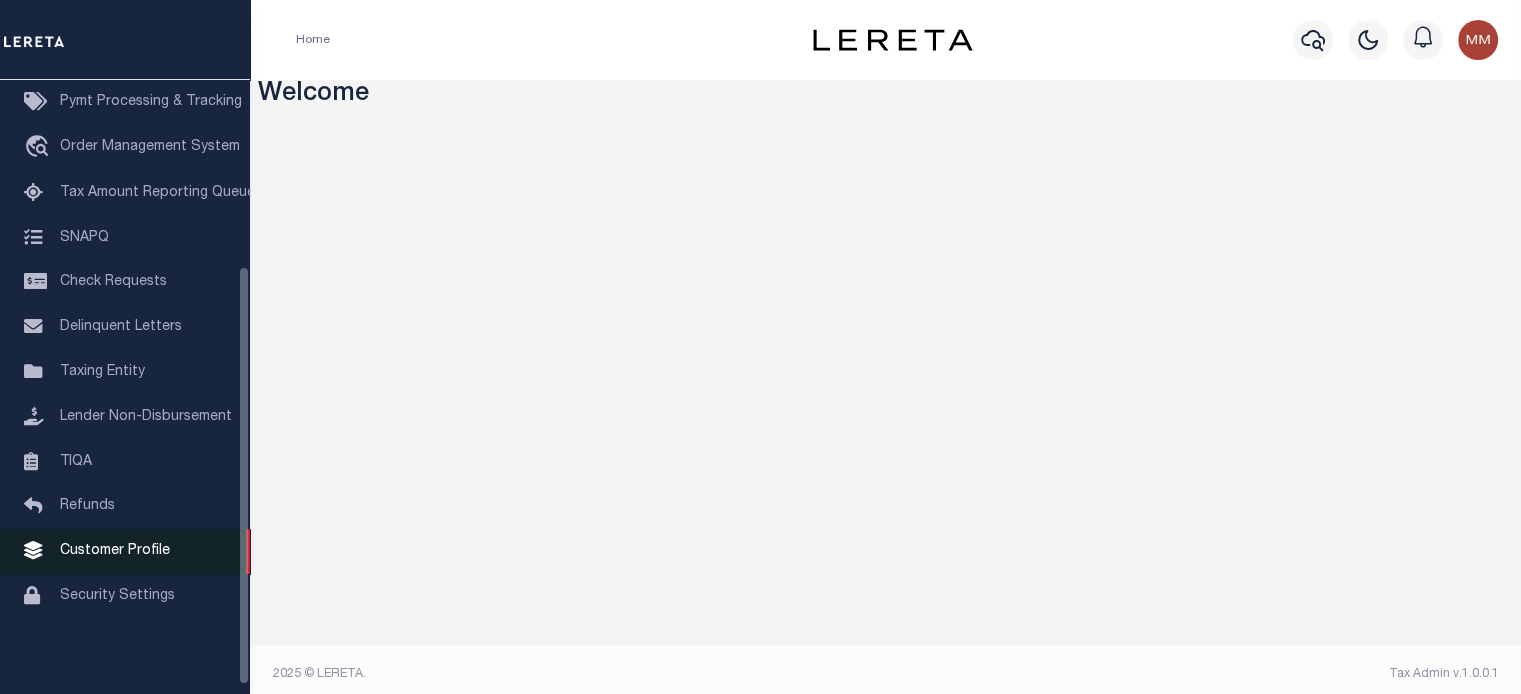 click on "Customer Profile" at bounding box center (125, 551) 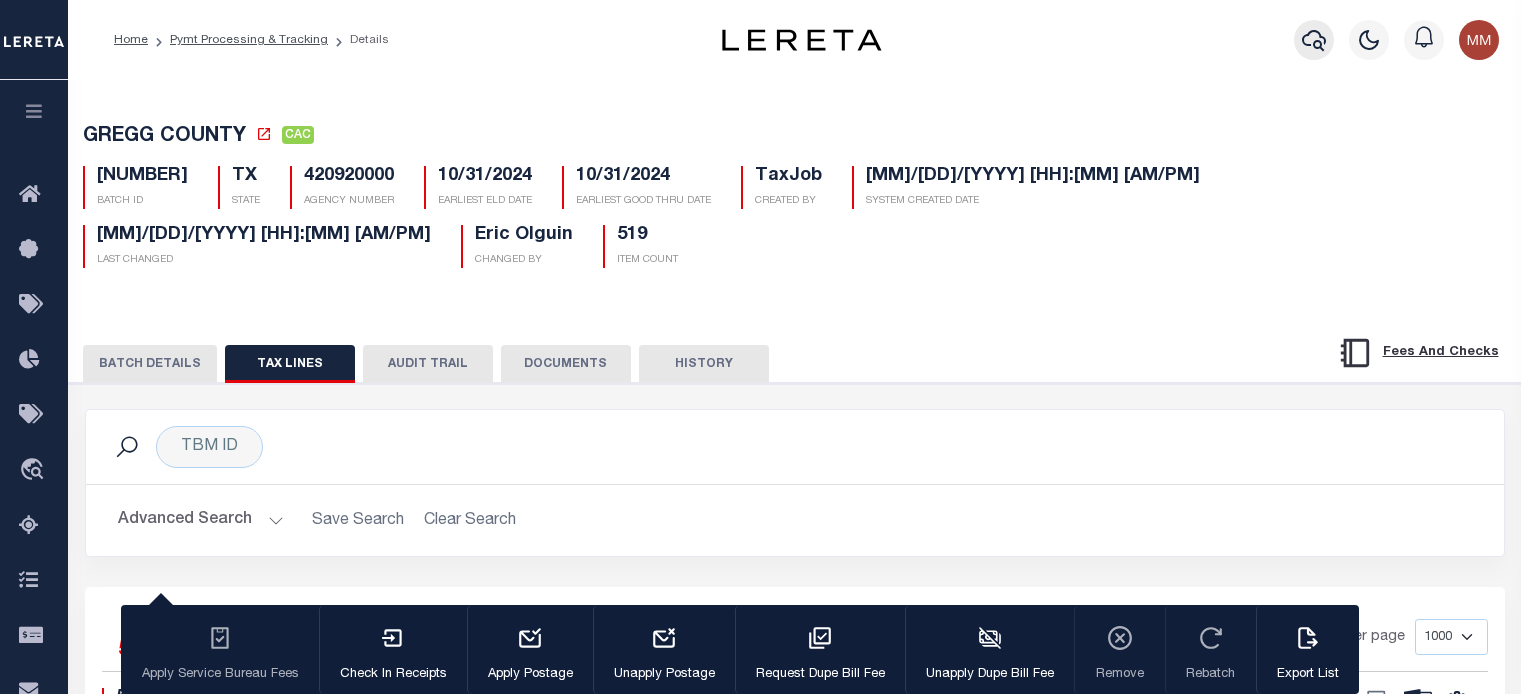 click 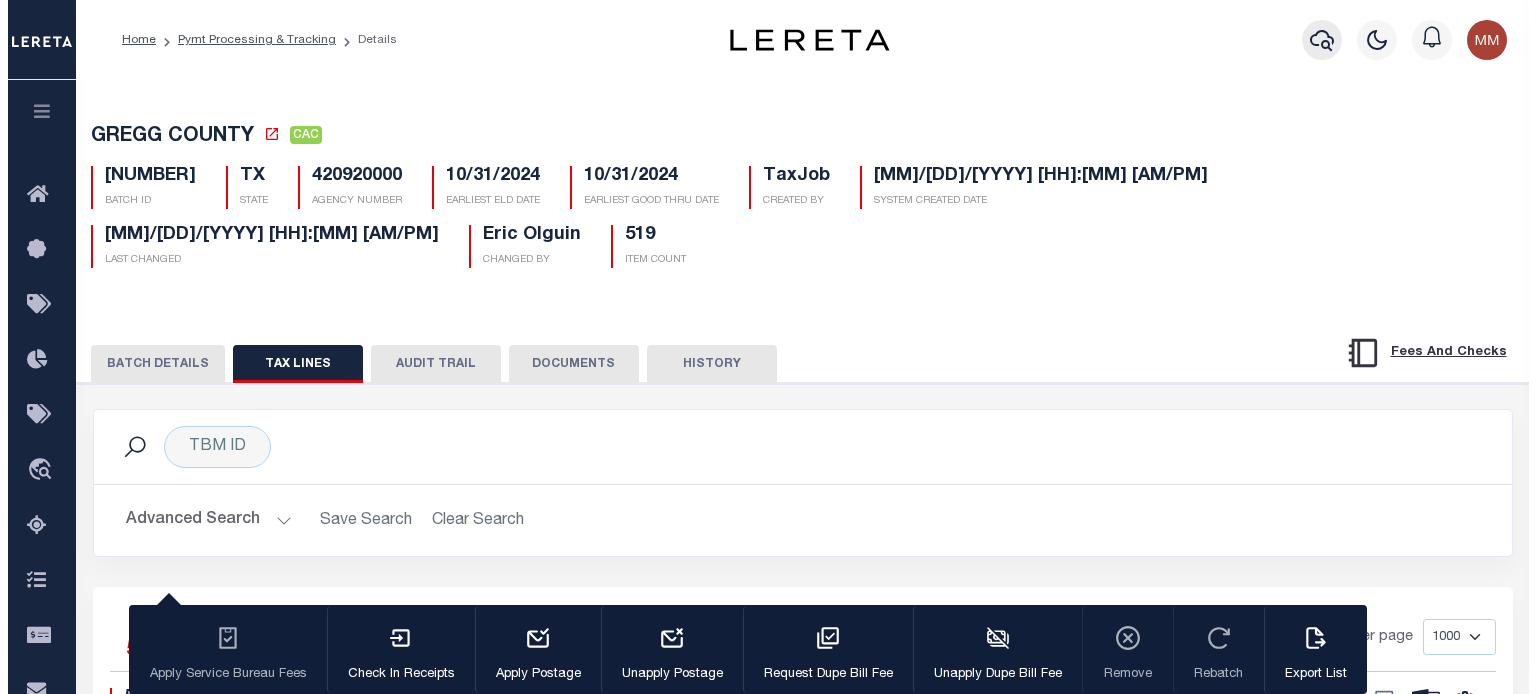 scroll, scrollTop: 0, scrollLeft: 0, axis: both 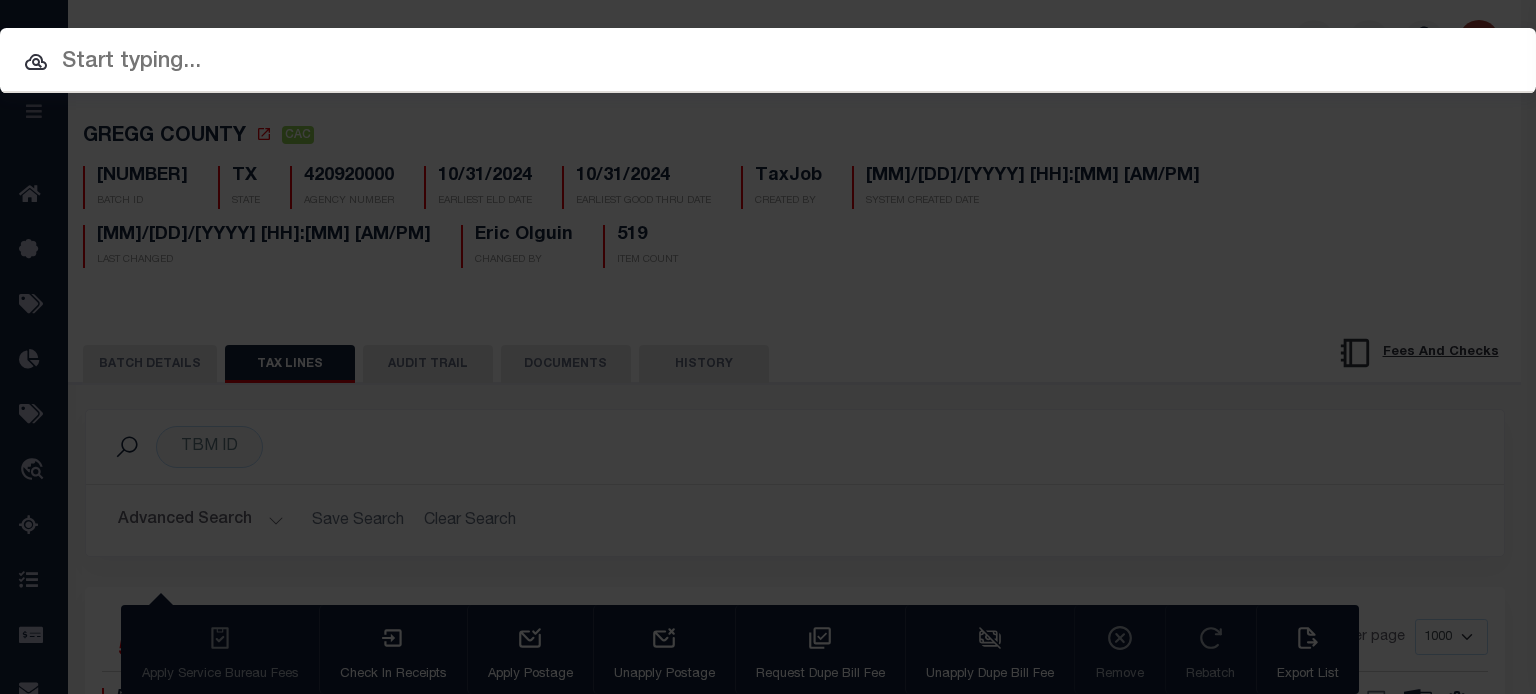 click at bounding box center [768, 62] 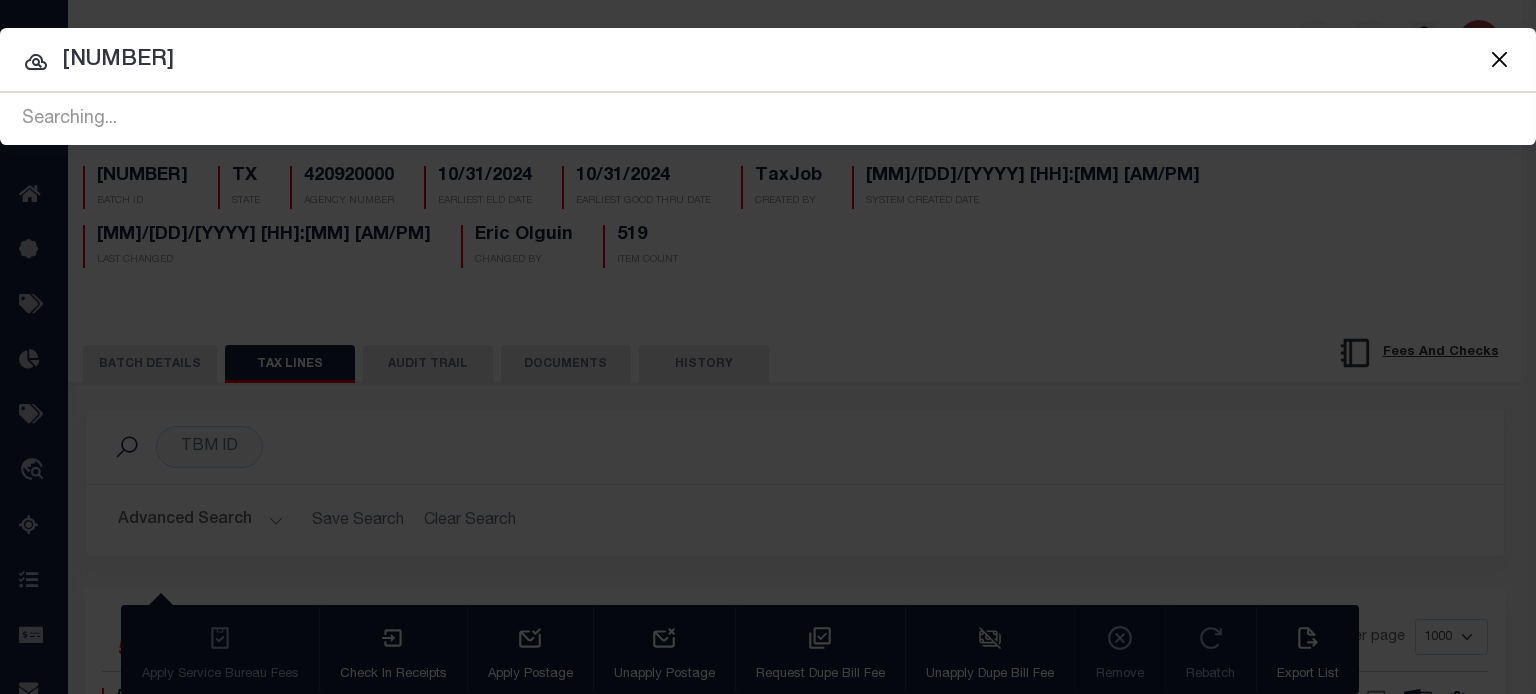 type on "1300123542" 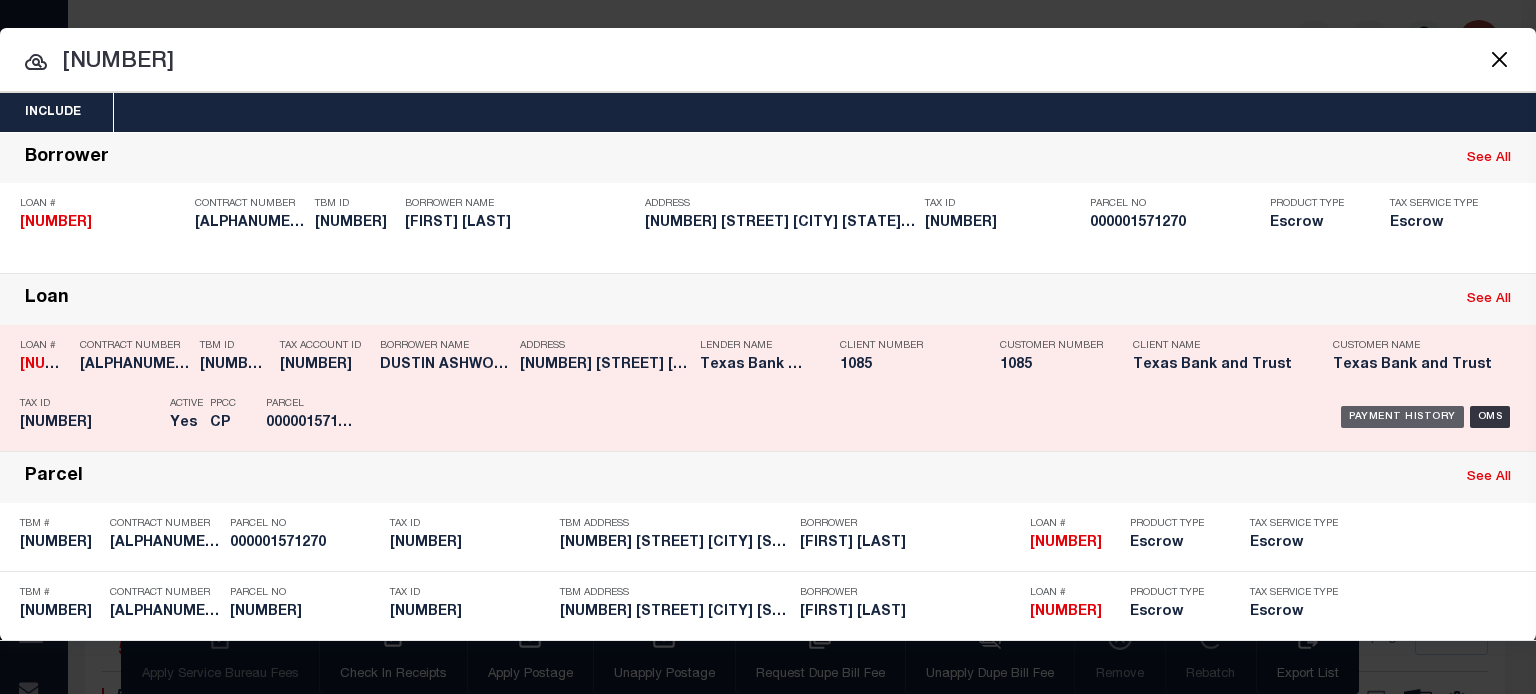 click on "Payment History" at bounding box center (1402, 417) 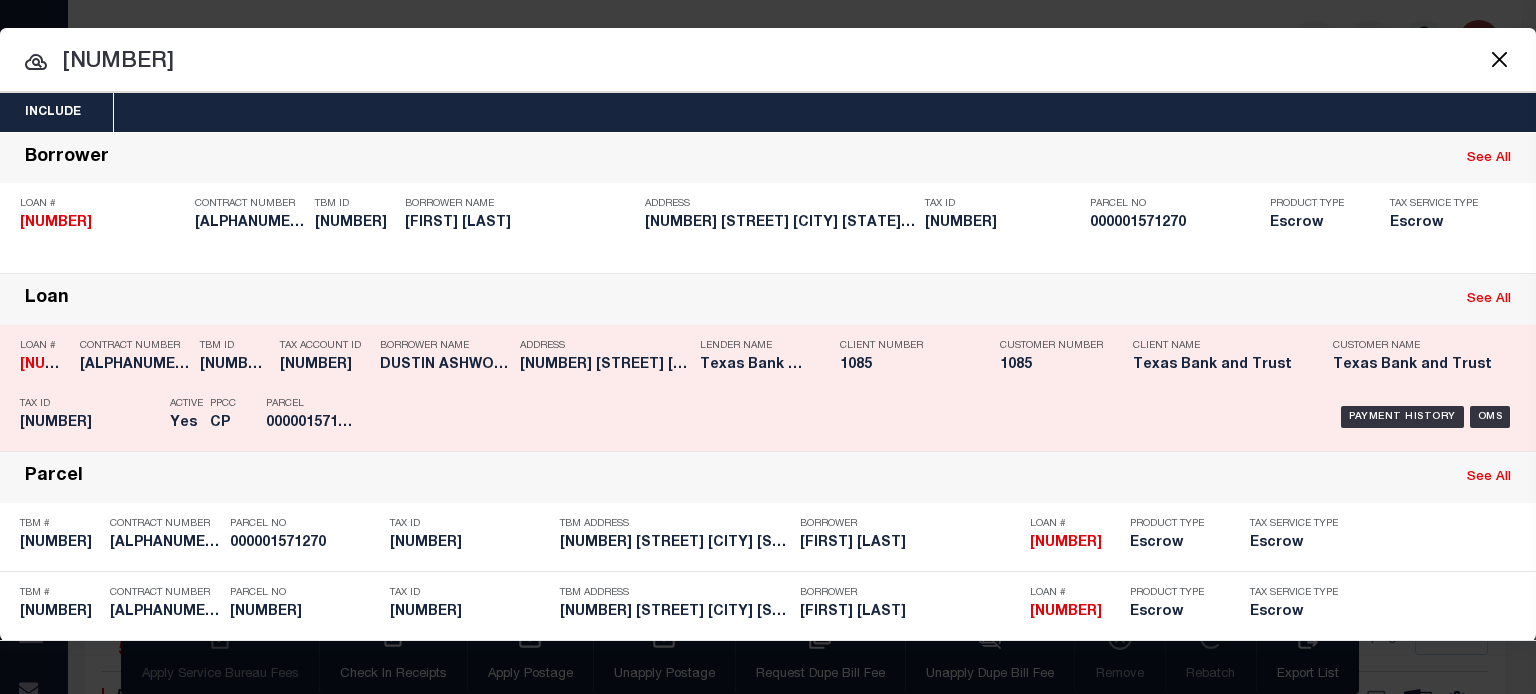 type 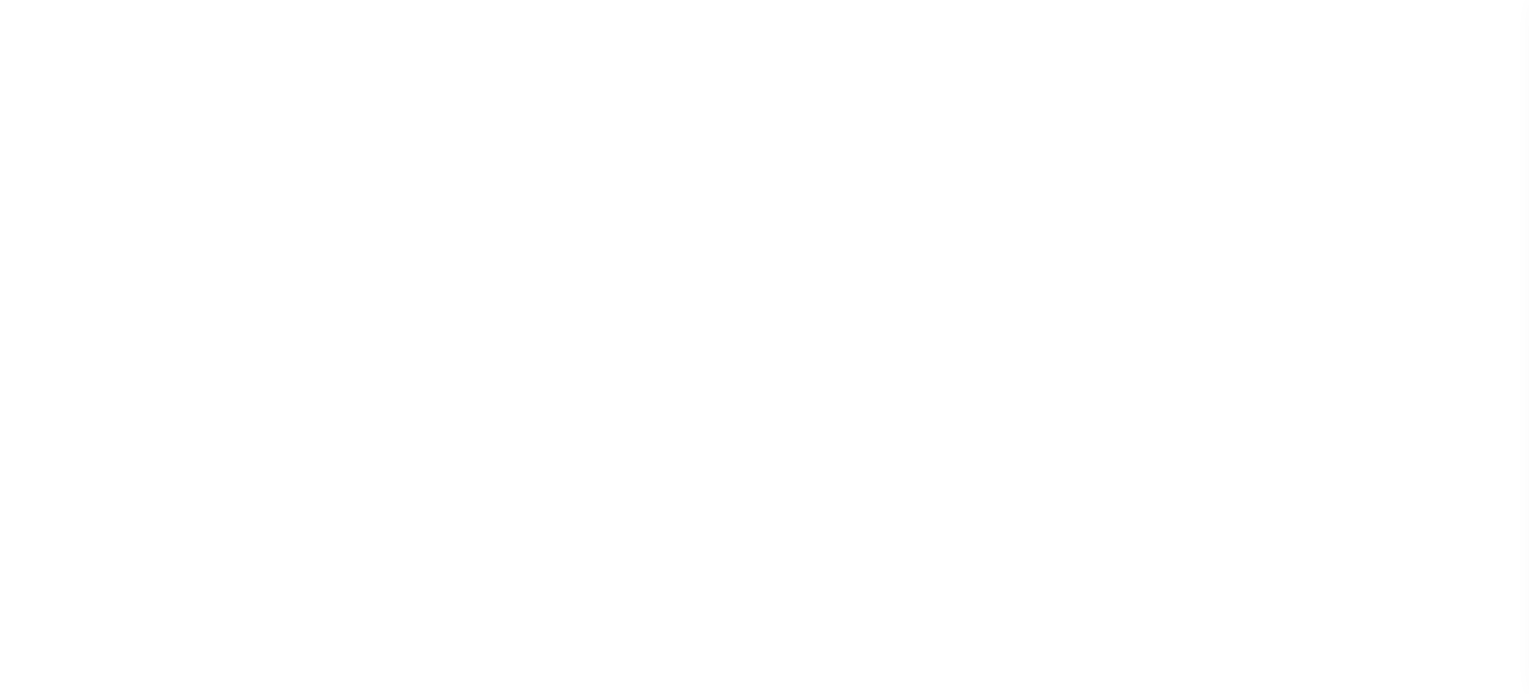 scroll, scrollTop: 0, scrollLeft: 0, axis: both 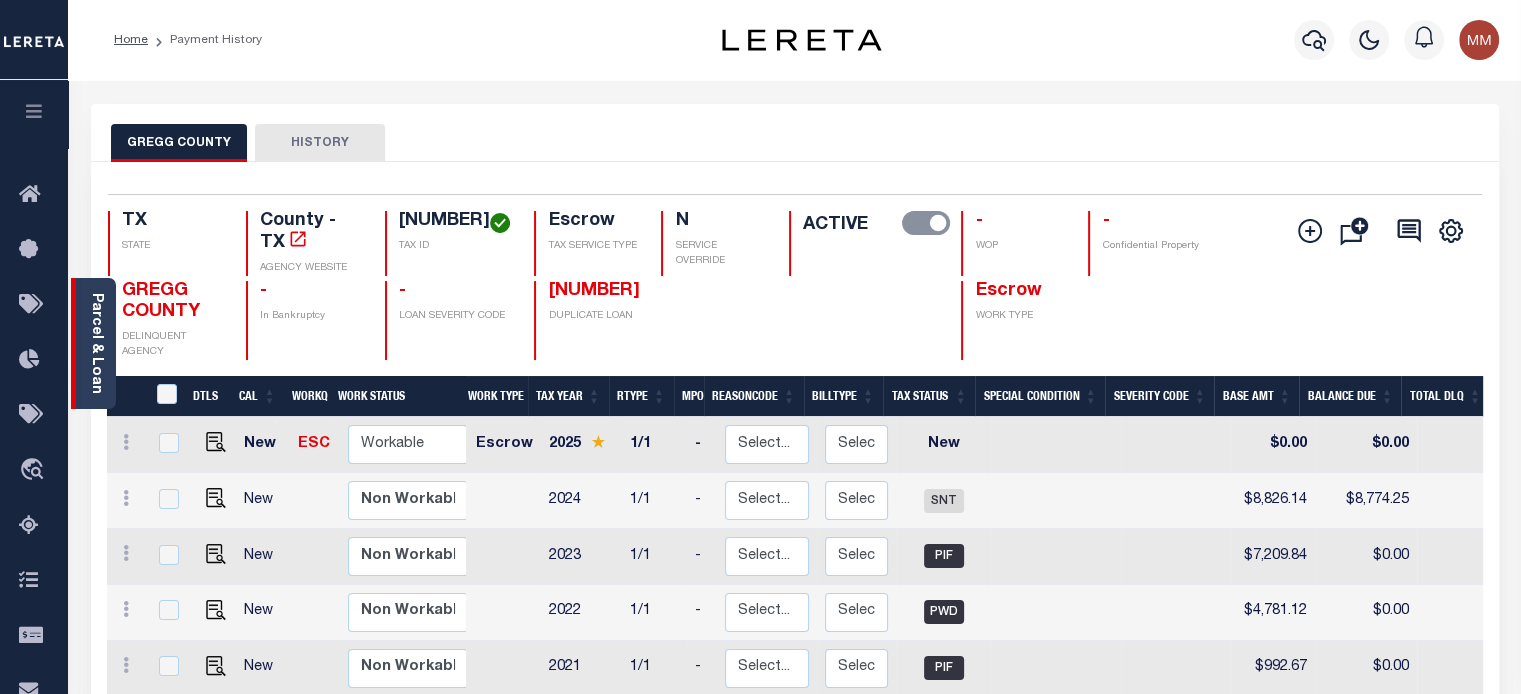 click on "Parcel & Loan" at bounding box center (96, 343) 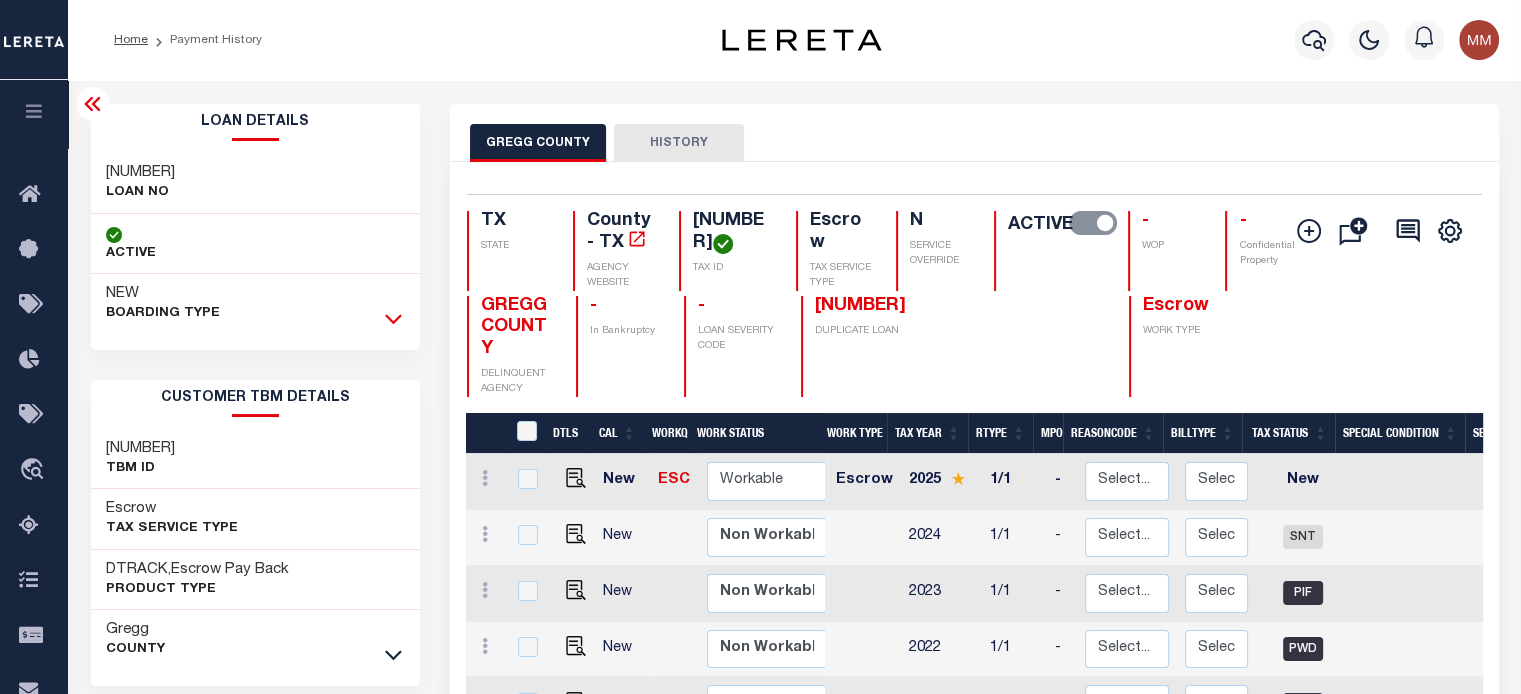 click 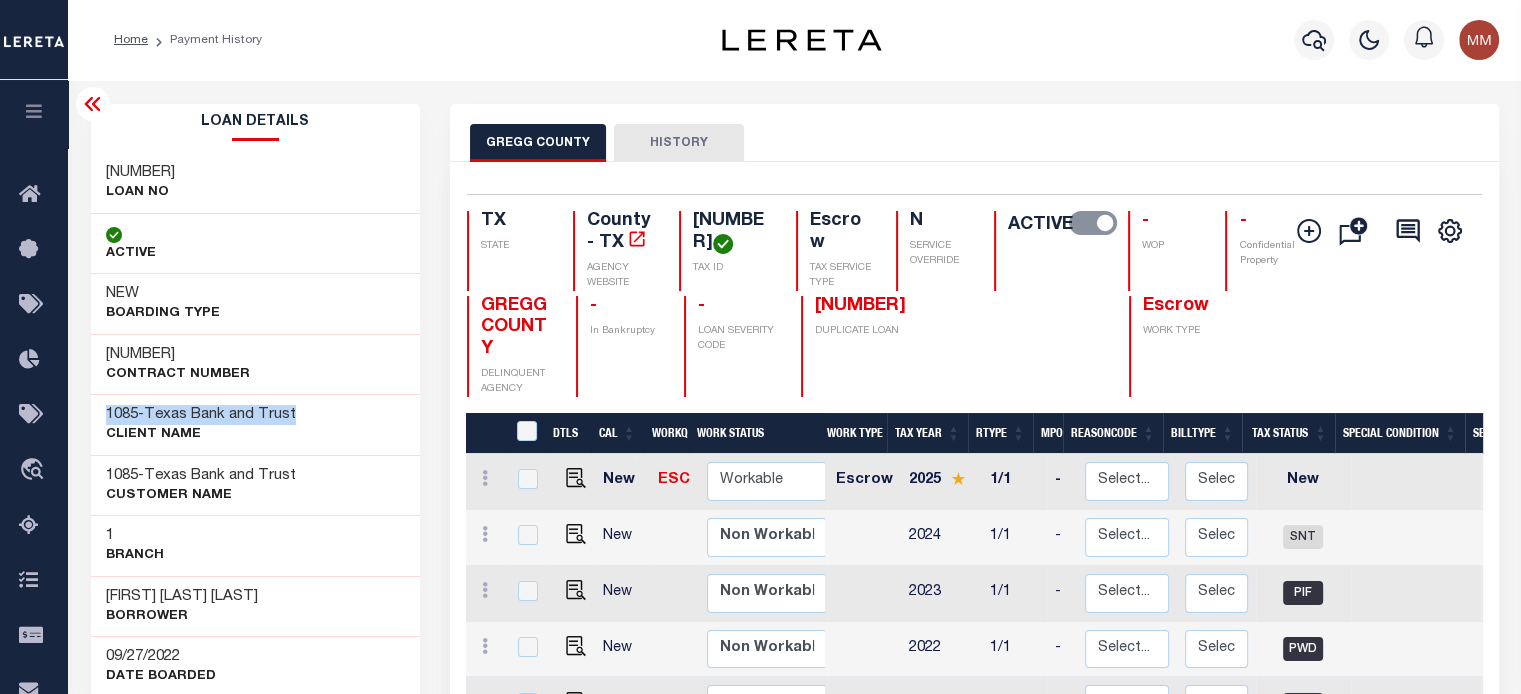 drag, startPoint x: 100, startPoint y: 416, endPoint x: 325, endPoint y: 409, distance: 225.10886 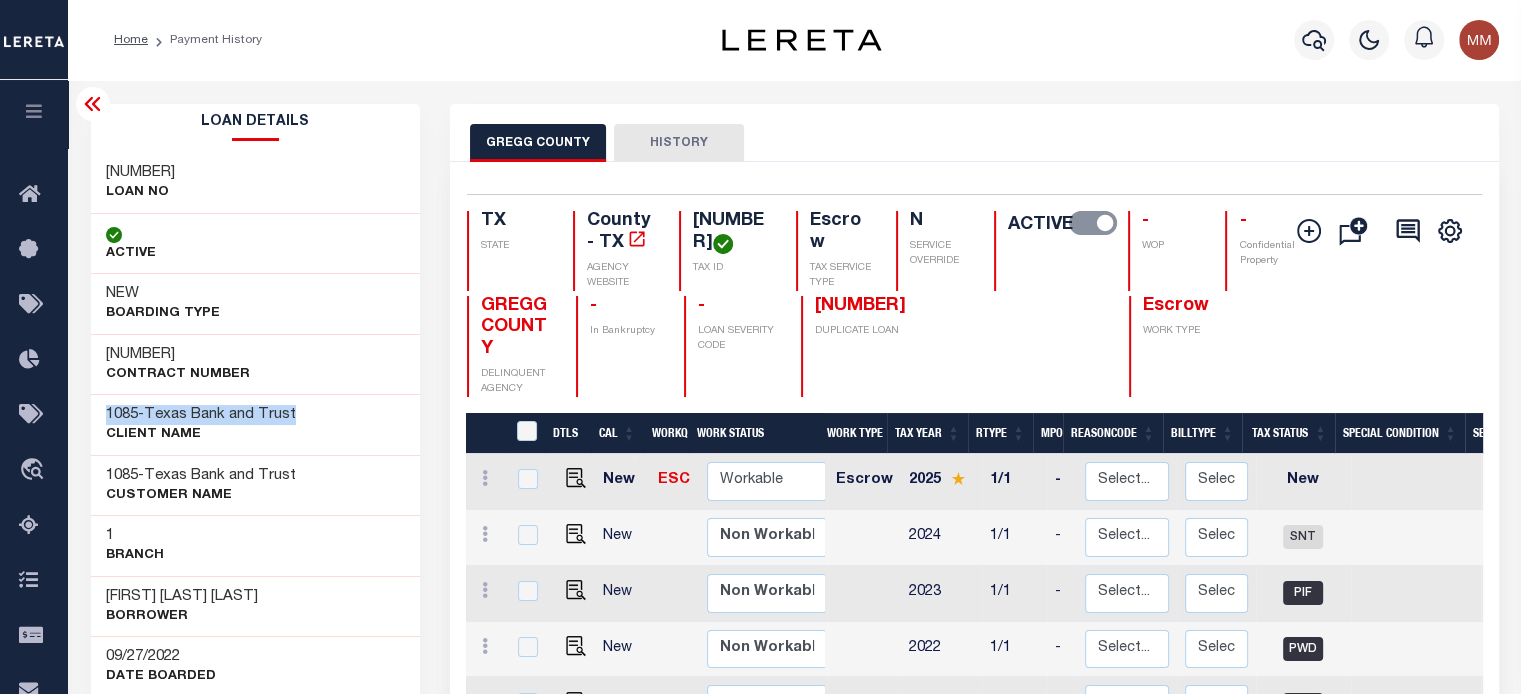 click on "1085  -   Texas Bank and Trust
CLIENT Name" at bounding box center [256, 424] 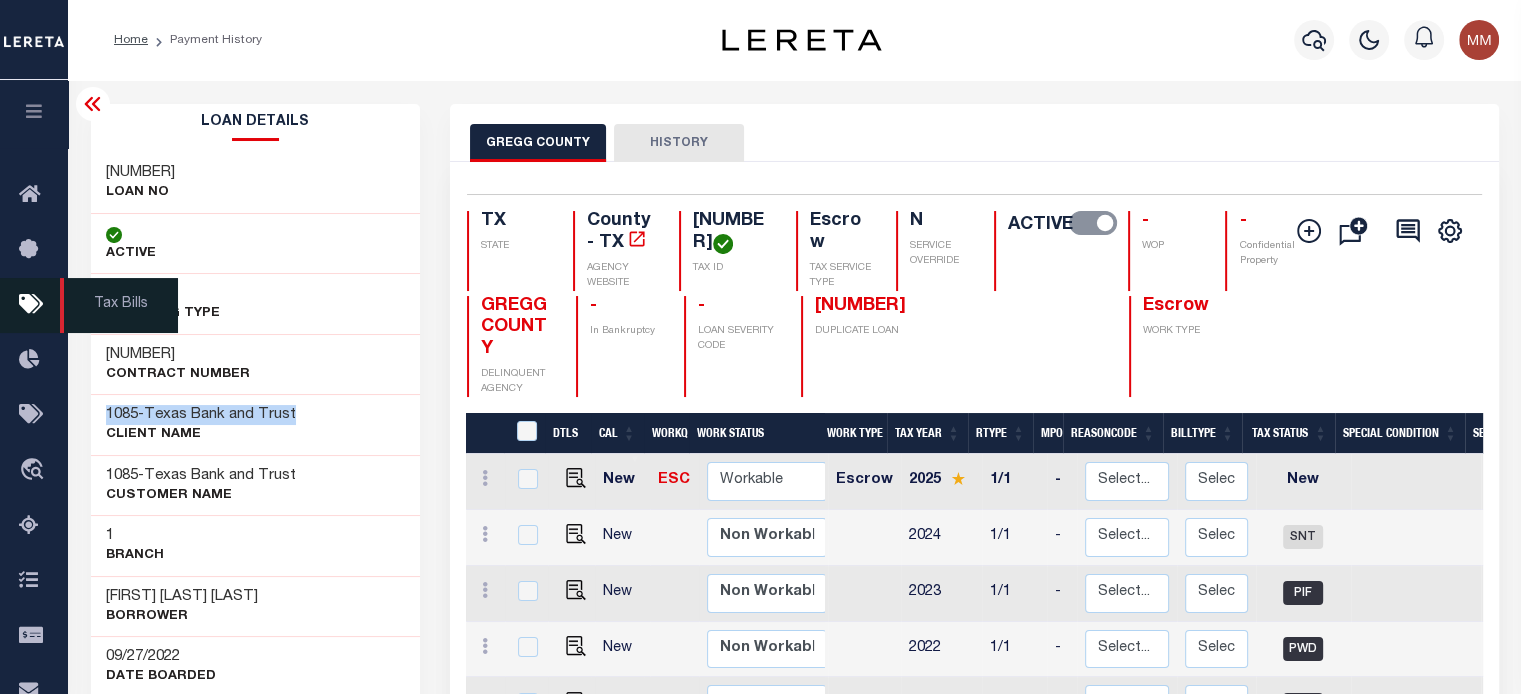 copy on "1085  -   Texas Bank and Trust" 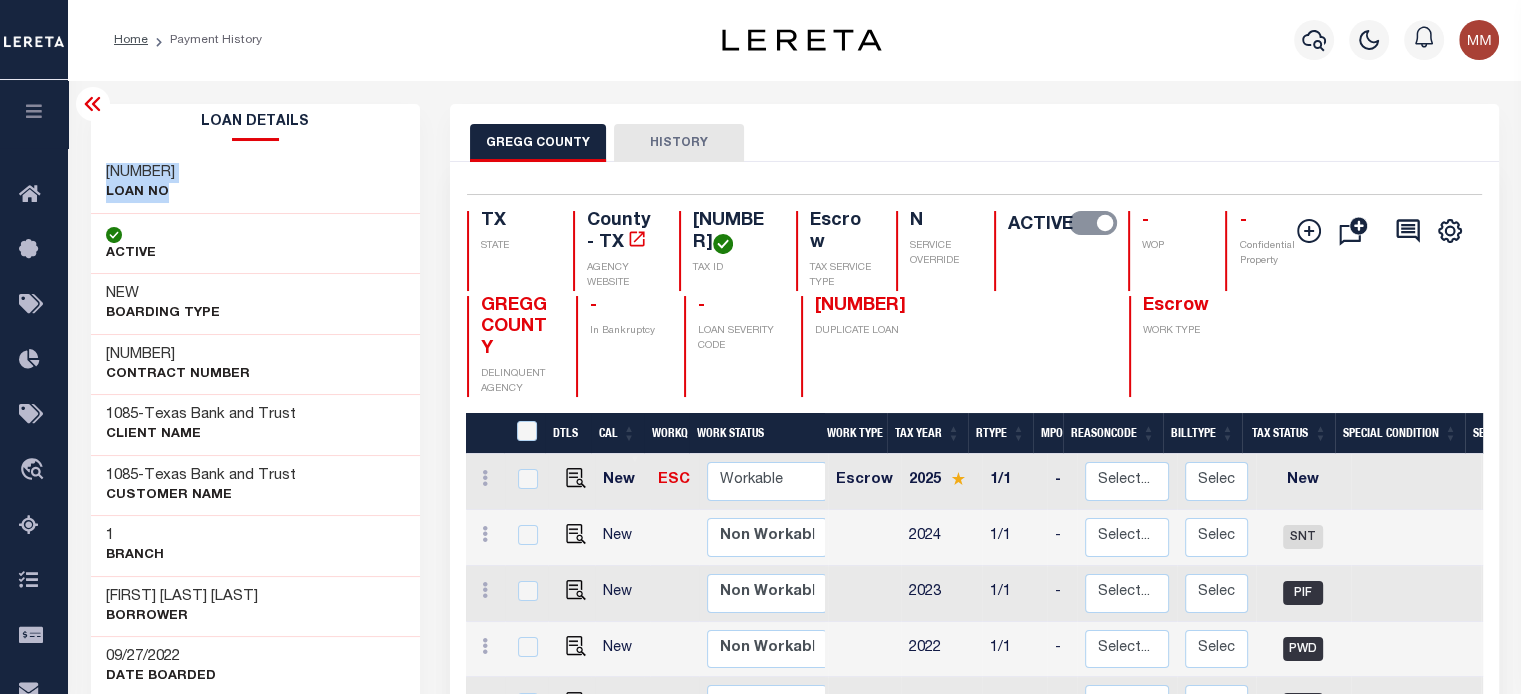 drag, startPoint x: 102, startPoint y: 176, endPoint x: 188, endPoint y: 192, distance: 87.47571 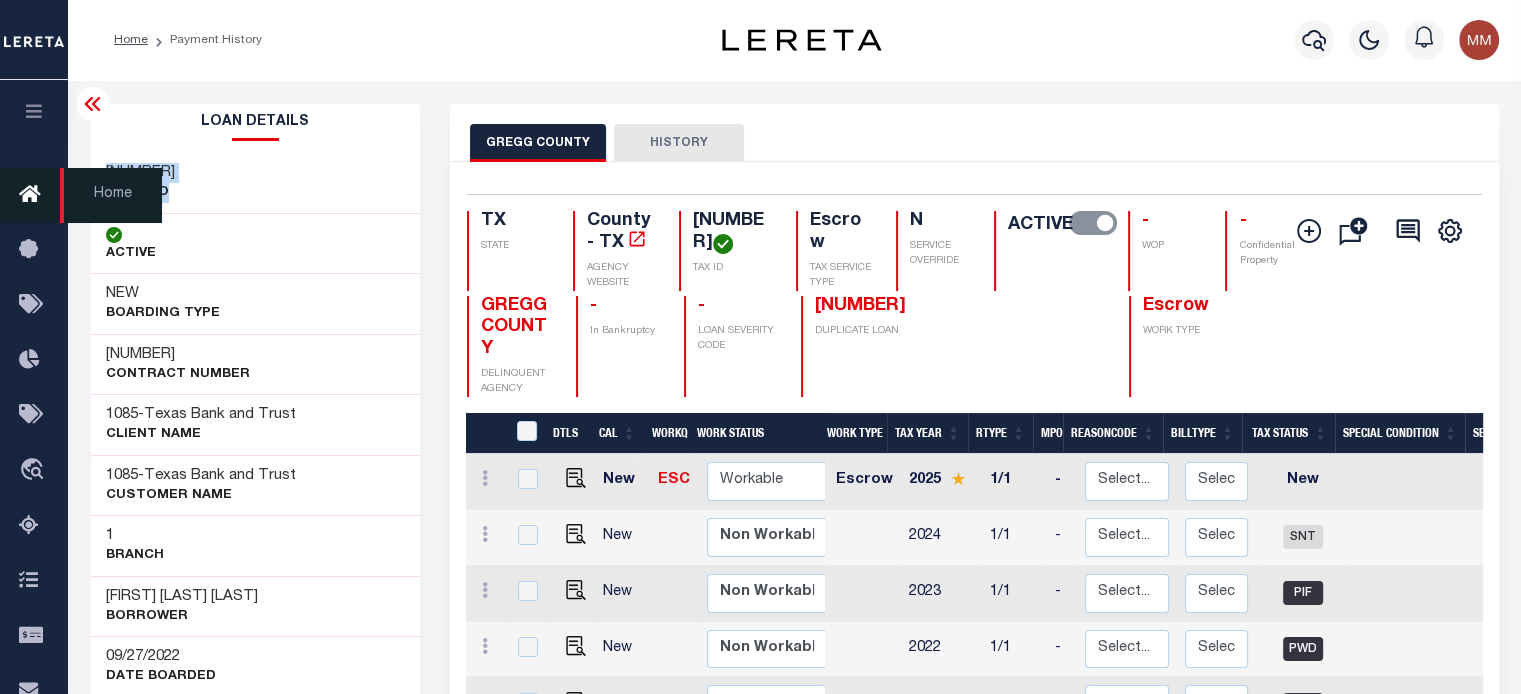 copy on "1300123542
LOAN NO" 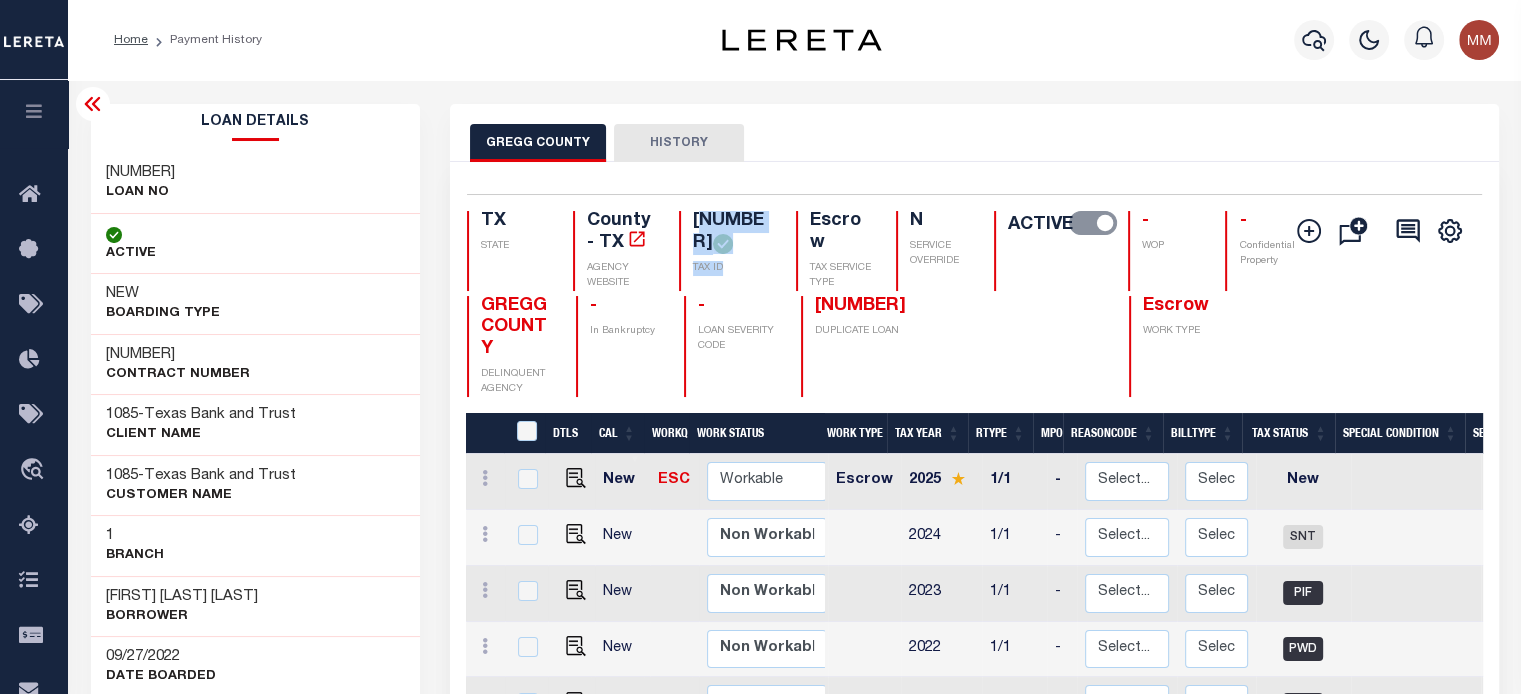 drag, startPoint x: 700, startPoint y: 216, endPoint x: 685, endPoint y: 225, distance: 17.492855 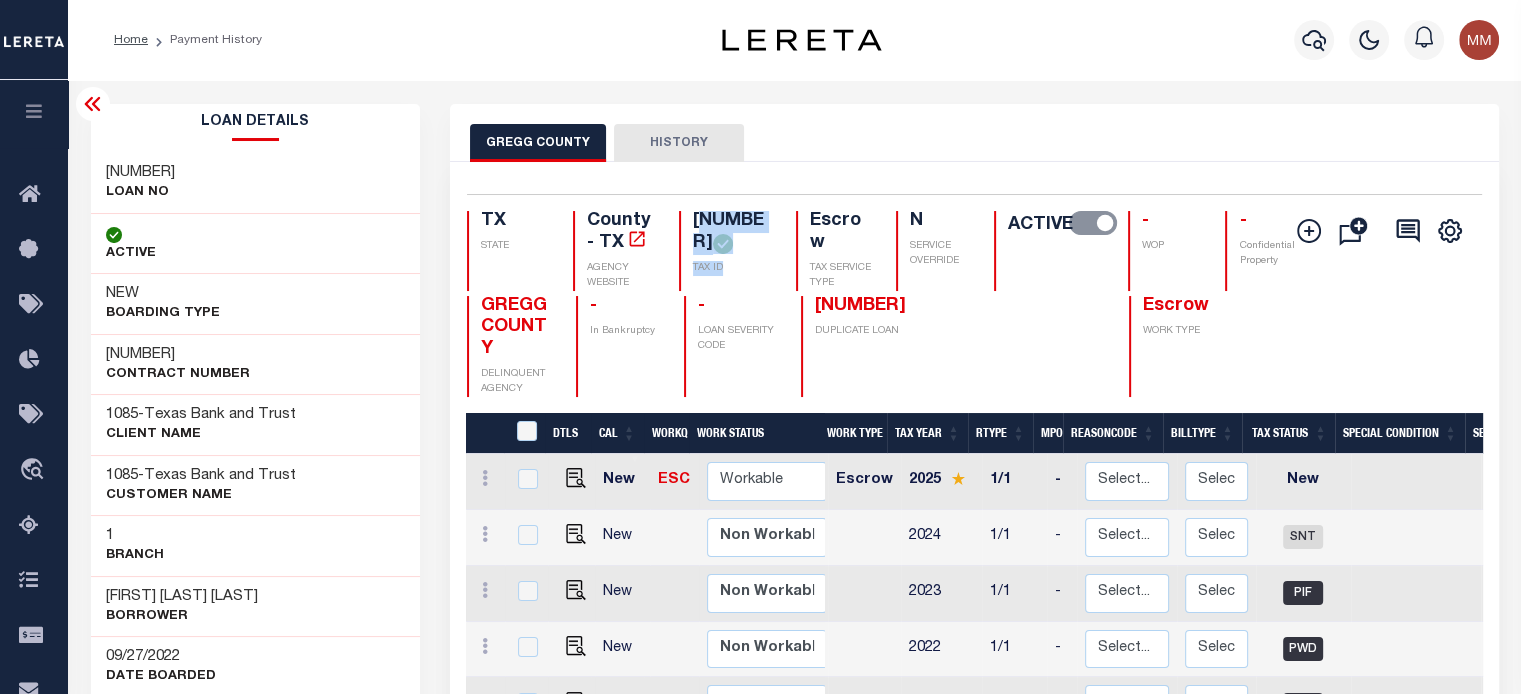 click on "[NUMBER]" at bounding box center [732, 232] 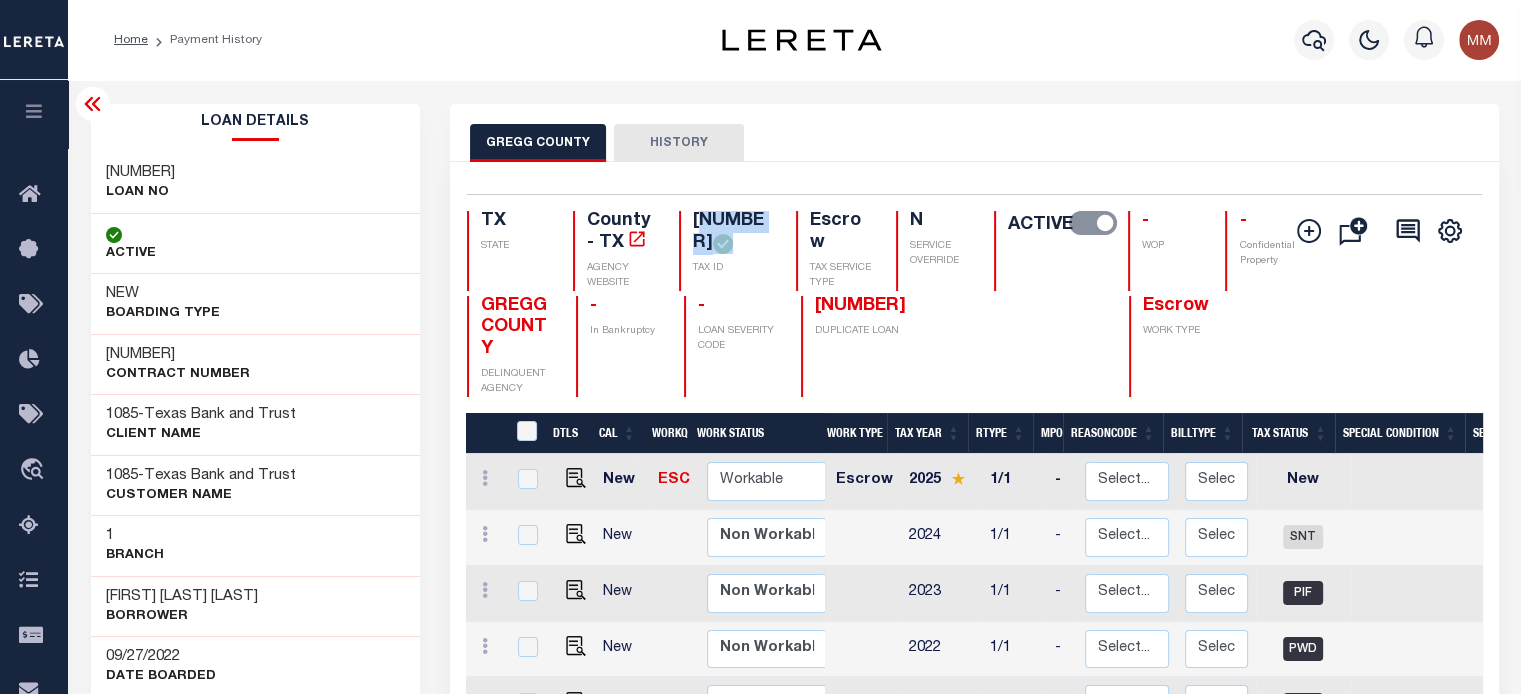click on "1571270
TAX ID" at bounding box center (725, 251) 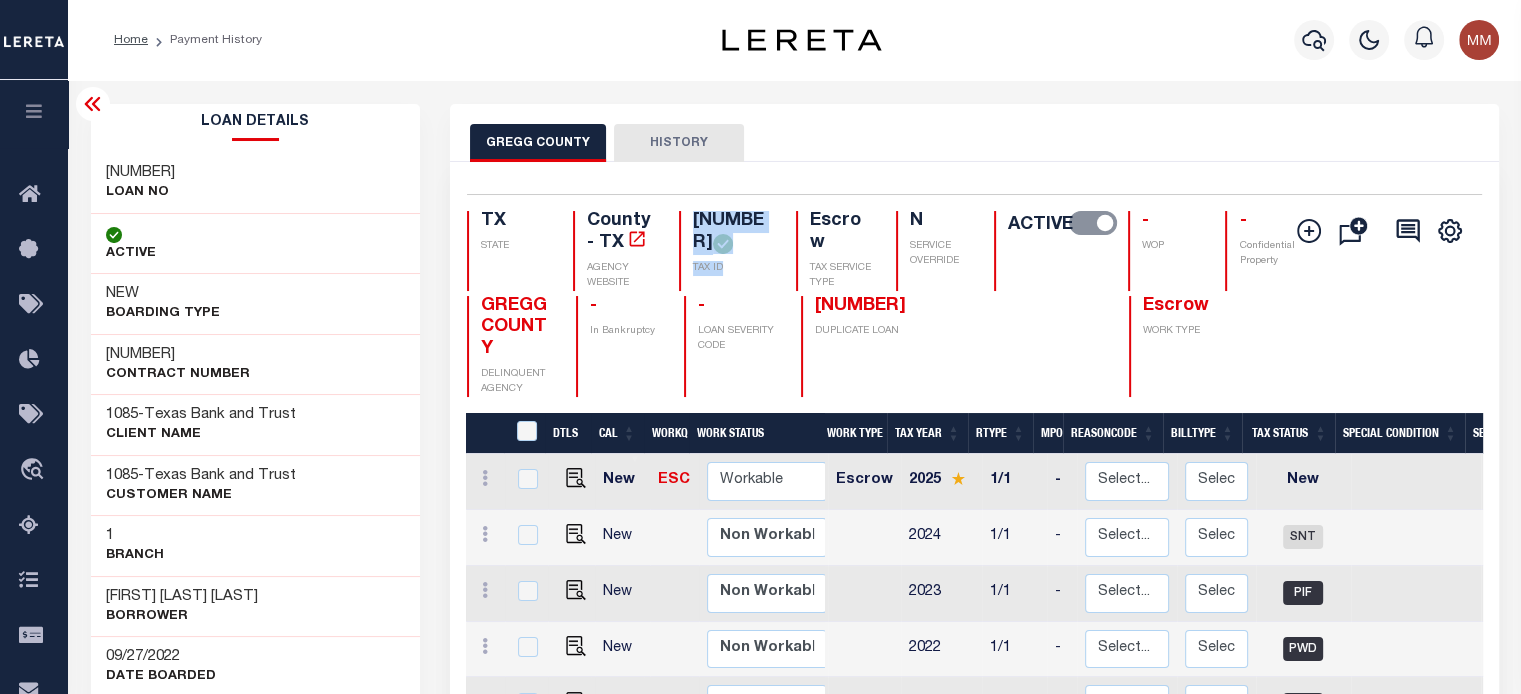 drag, startPoint x: 689, startPoint y: 221, endPoint x: 740, endPoint y: 269, distance: 70.035706 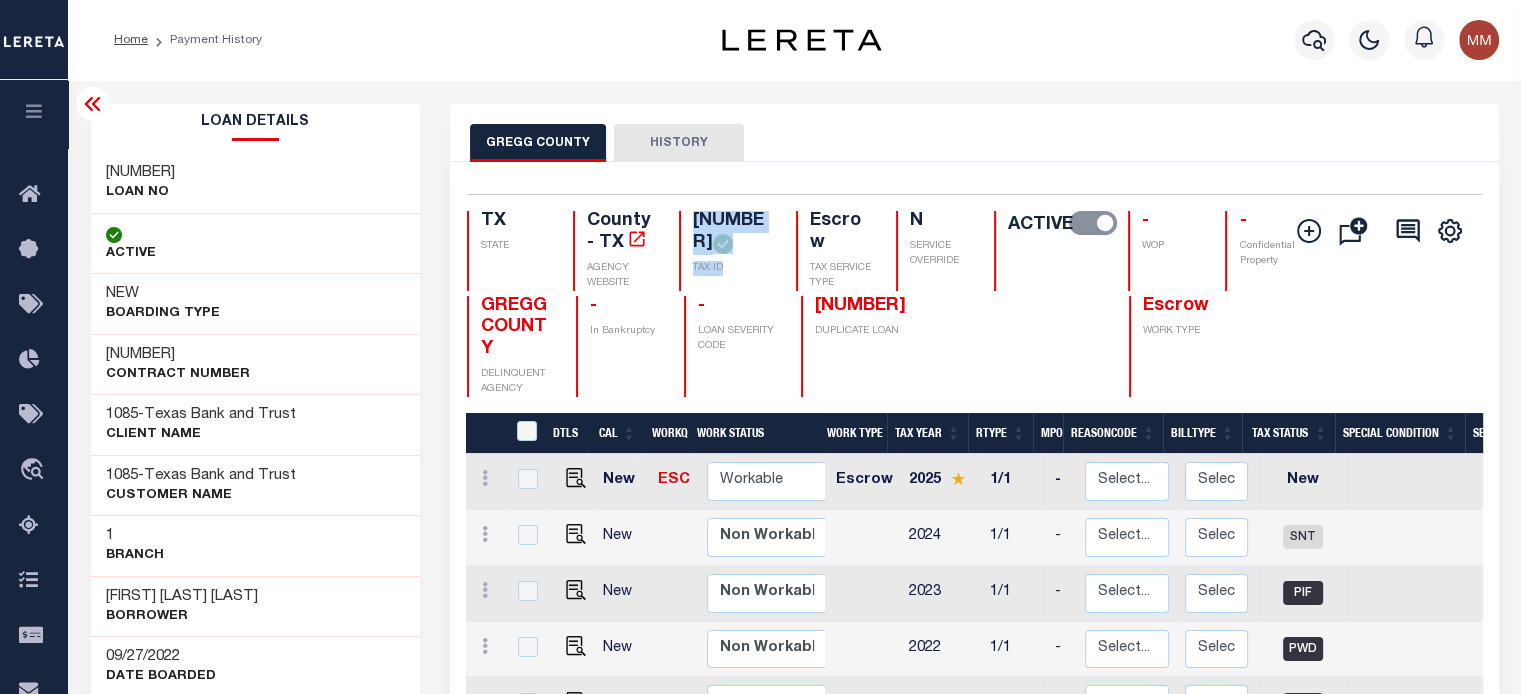click on "1571270
TAX ID" at bounding box center [725, 251] 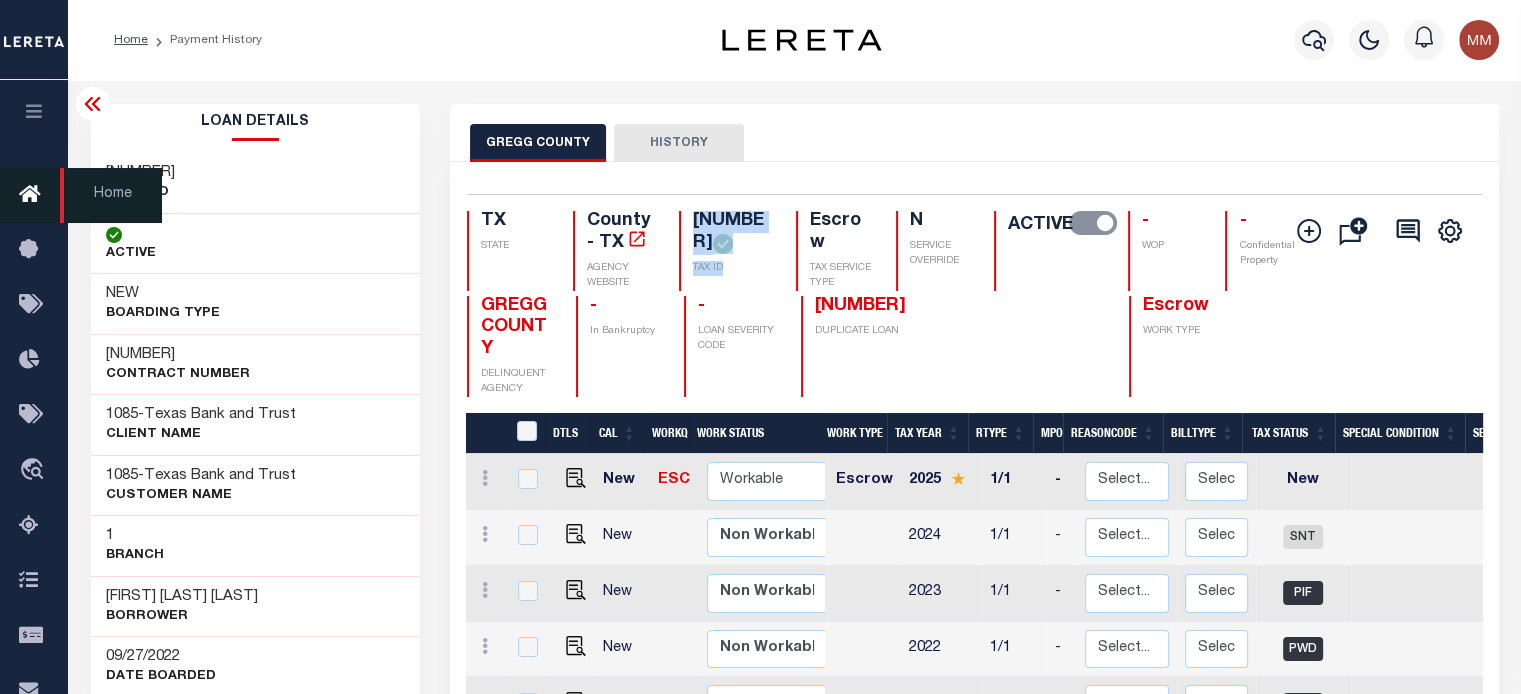 copy on "1571270
TAX ID" 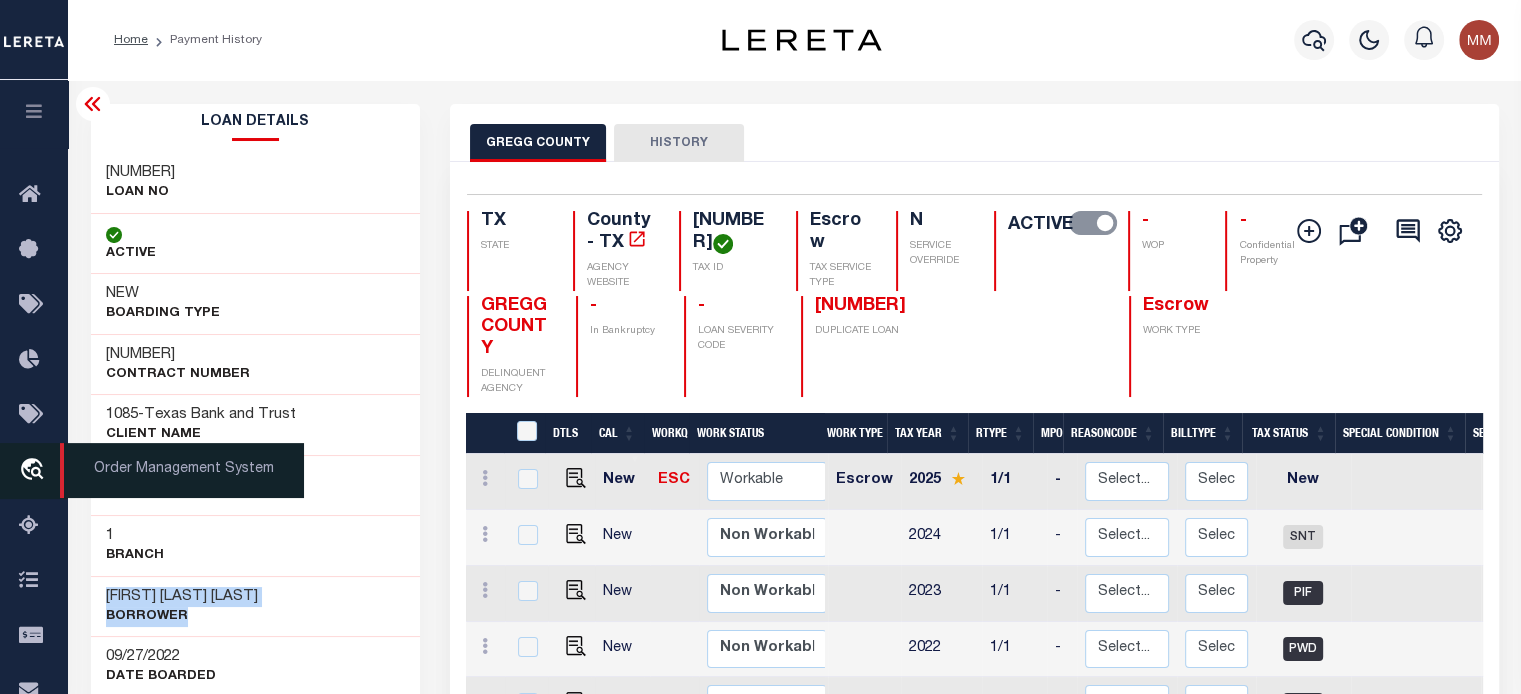 drag, startPoint x: 94, startPoint y: 581, endPoint x: 44, endPoint y: 484, distance: 109.128365 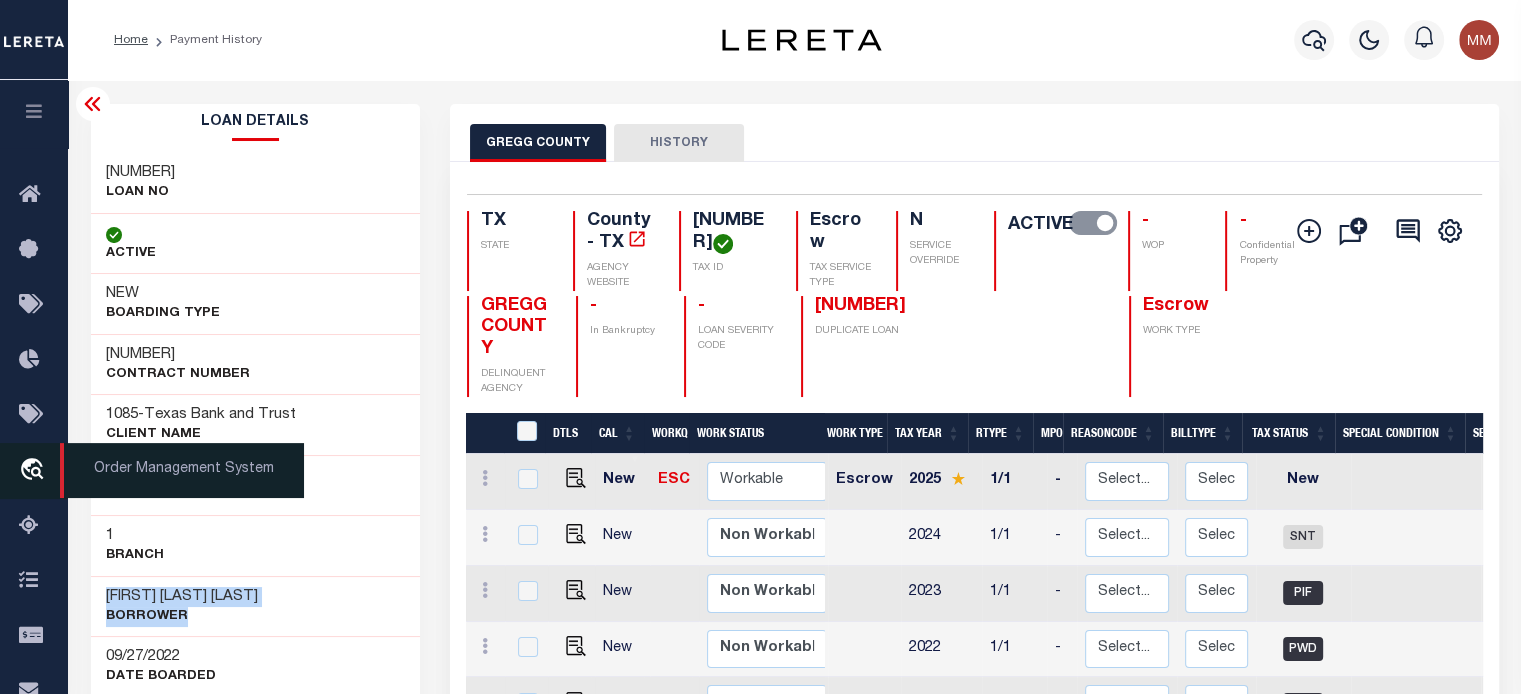 click on "DUSTIN LANE ASHWORTH
Borrower" at bounding box center (256, 606) 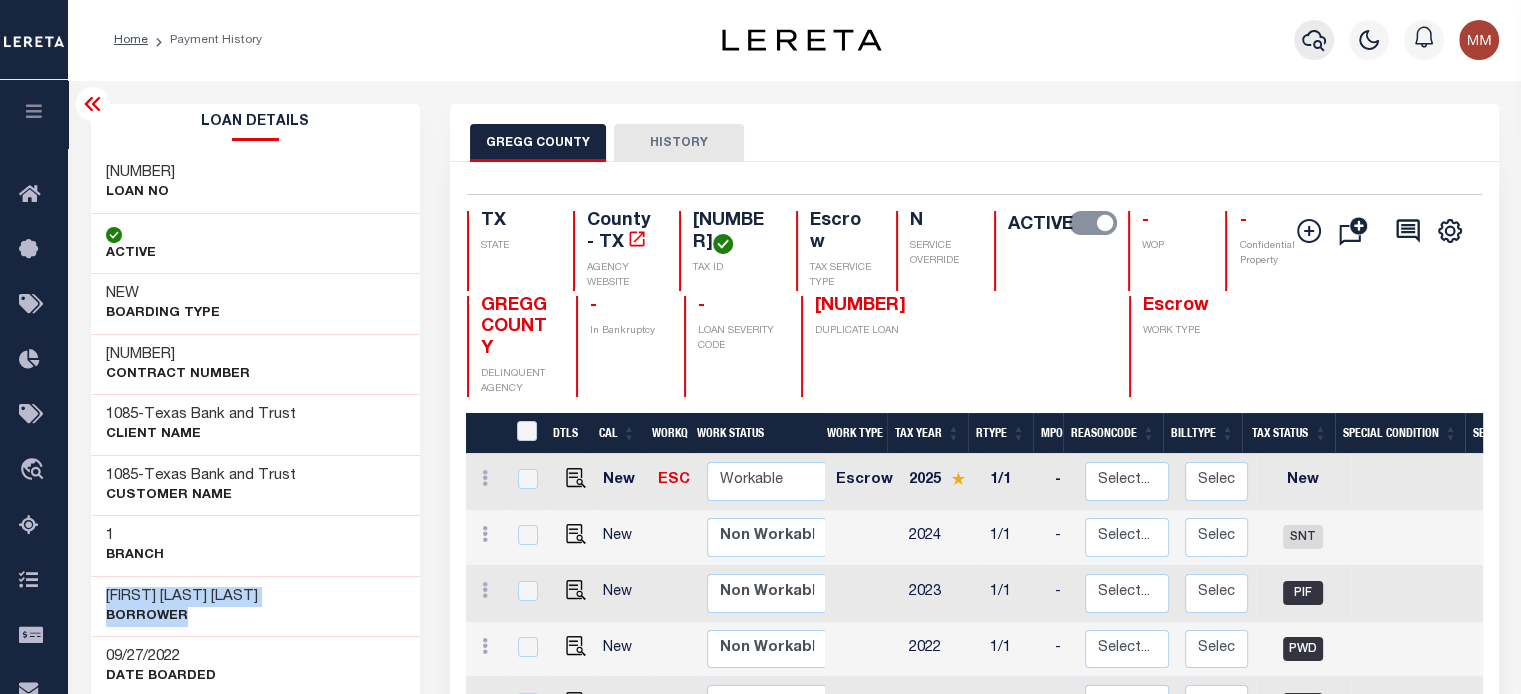 click 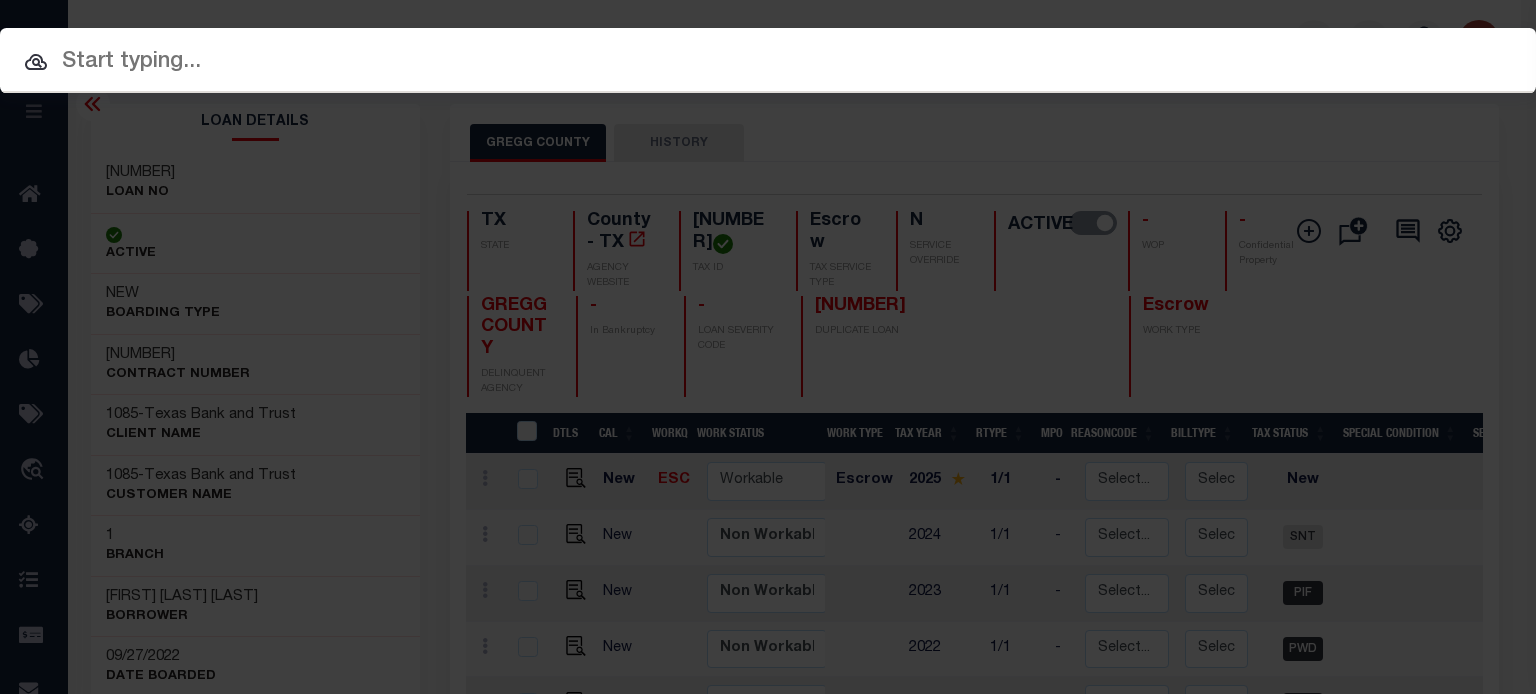 drag, startPoint x: 836, startPoint y: 65, endPoint x: 818, endPoint y: 85, distance: 26.907248 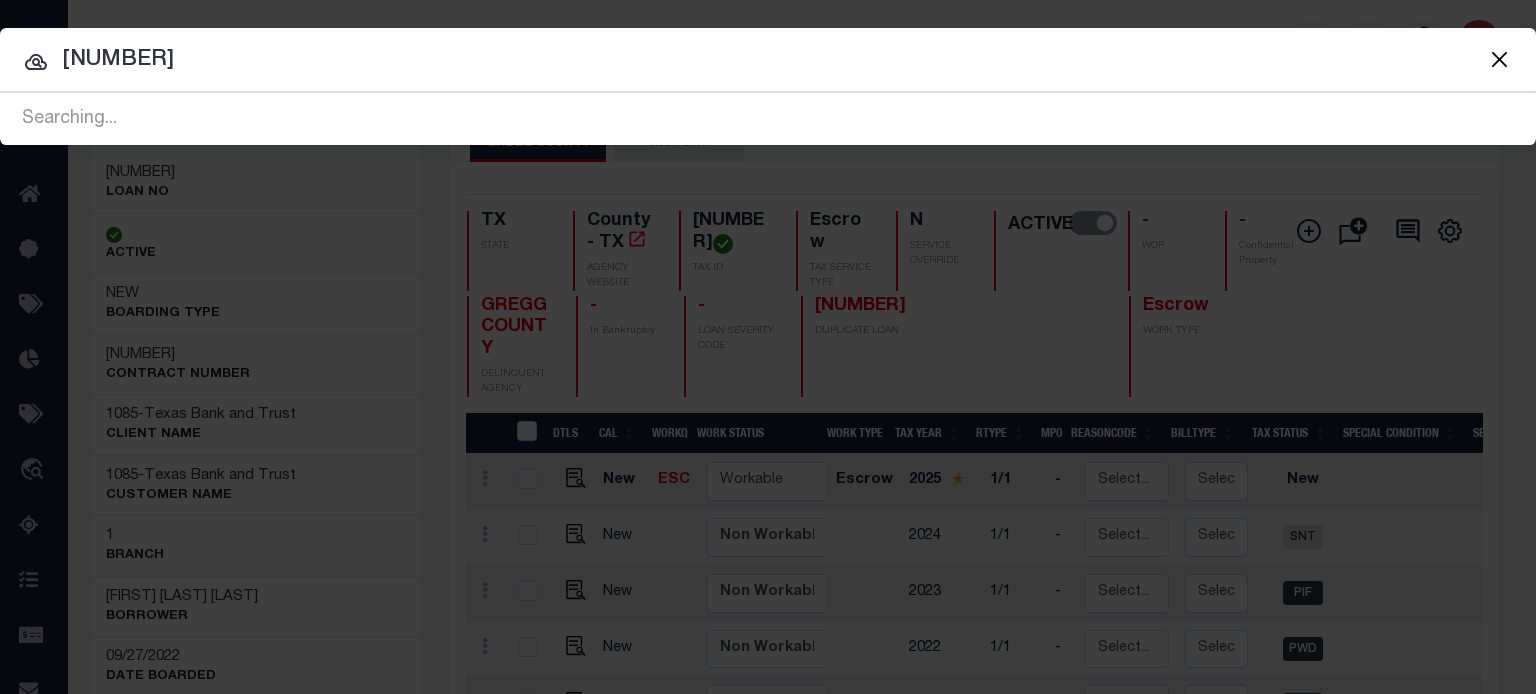 type on "202383643" 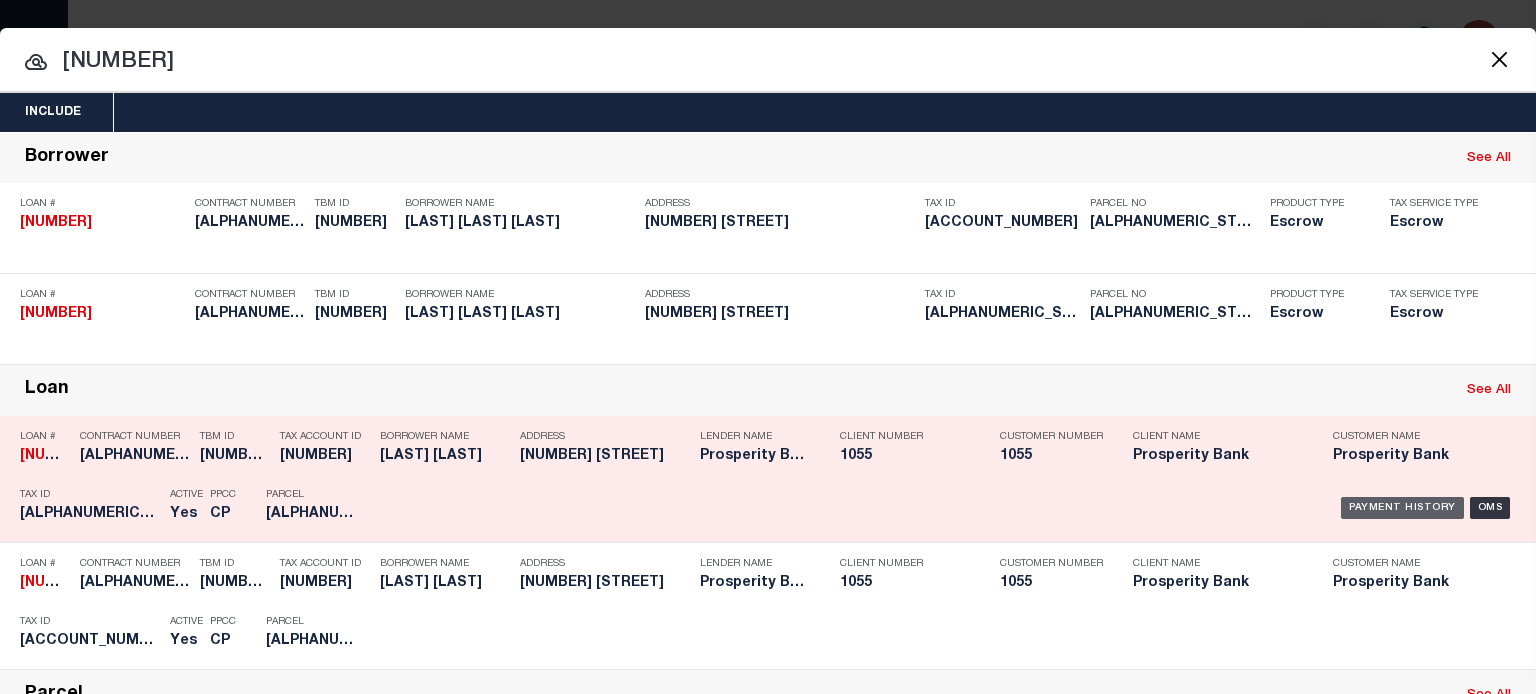 drag, startPoint x: 1392, startPoint y: 505, endPoint x: 1370, endPoint y: 496, distance: 23.769728 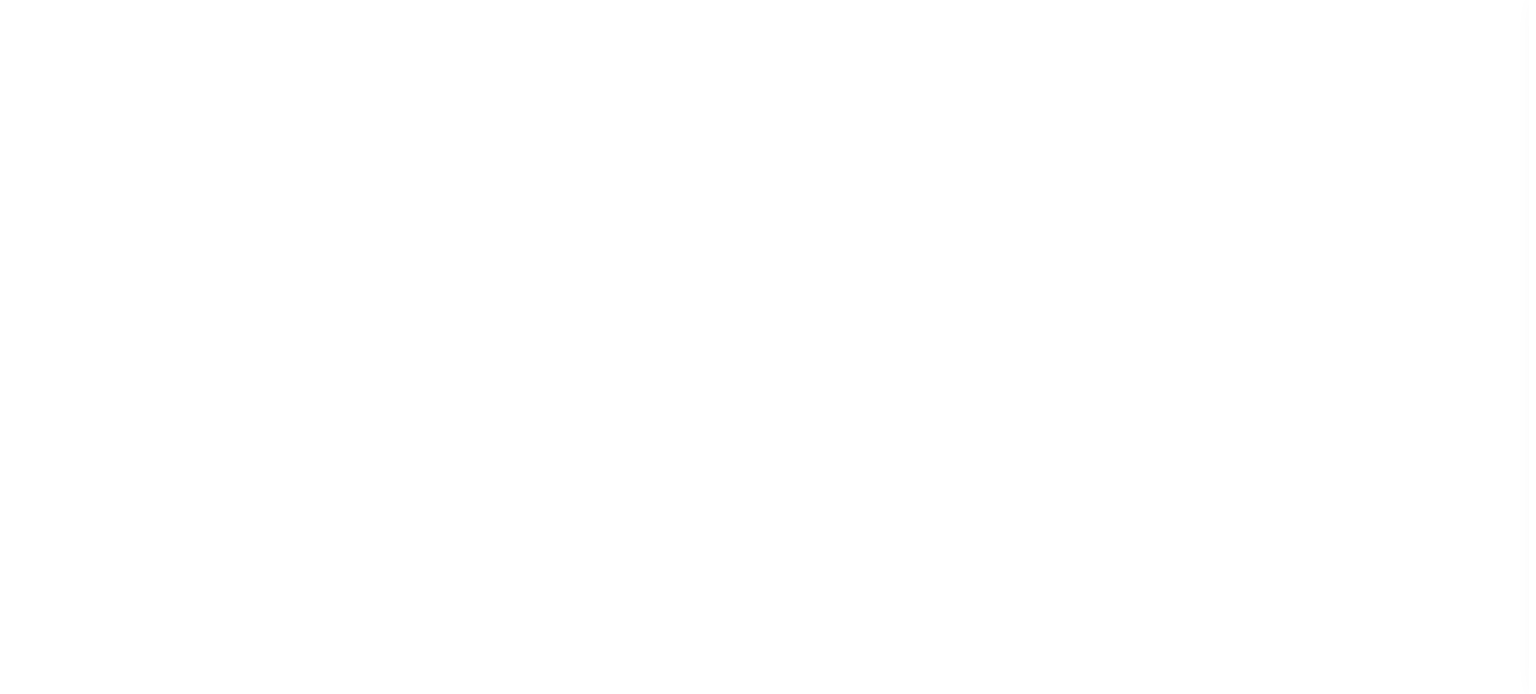 scroll, scrollTop: 0, scrollLeft: 0, axis: both 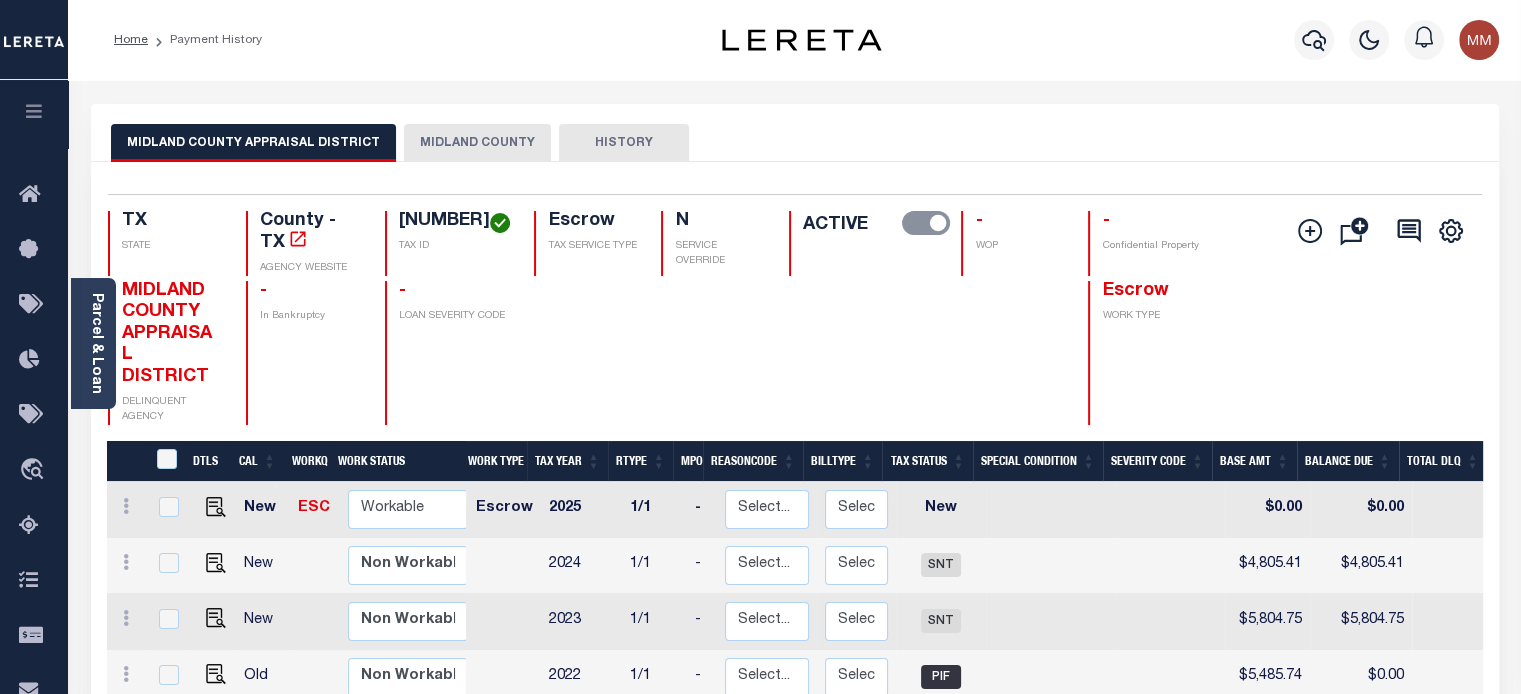 click on "MIDLAND COUNTY" at bounding box center (477, 143) 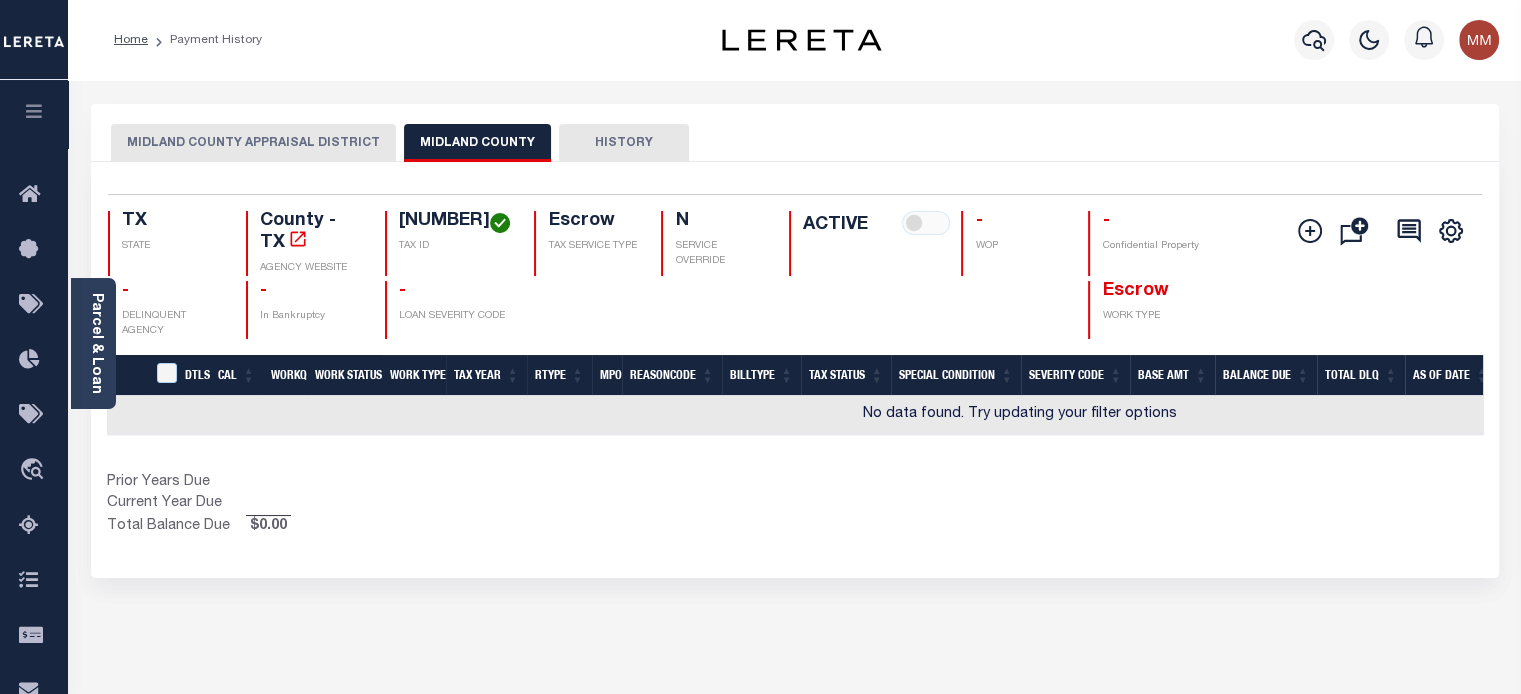 click on "MIDLAND COUNTY APPRAISAL DISTRICT" at bounding box center [253, 143] 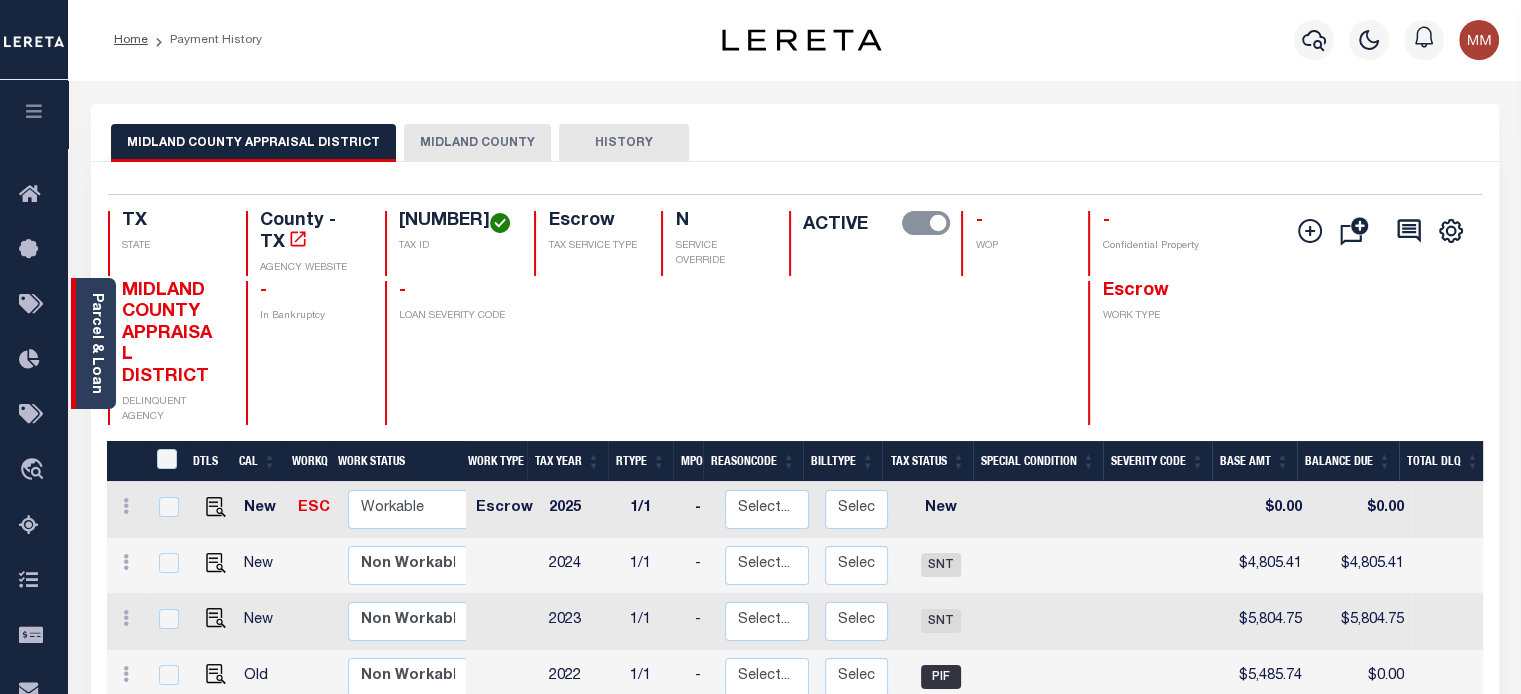click on "Parcel & Loan" at bounding box center [96, 343] 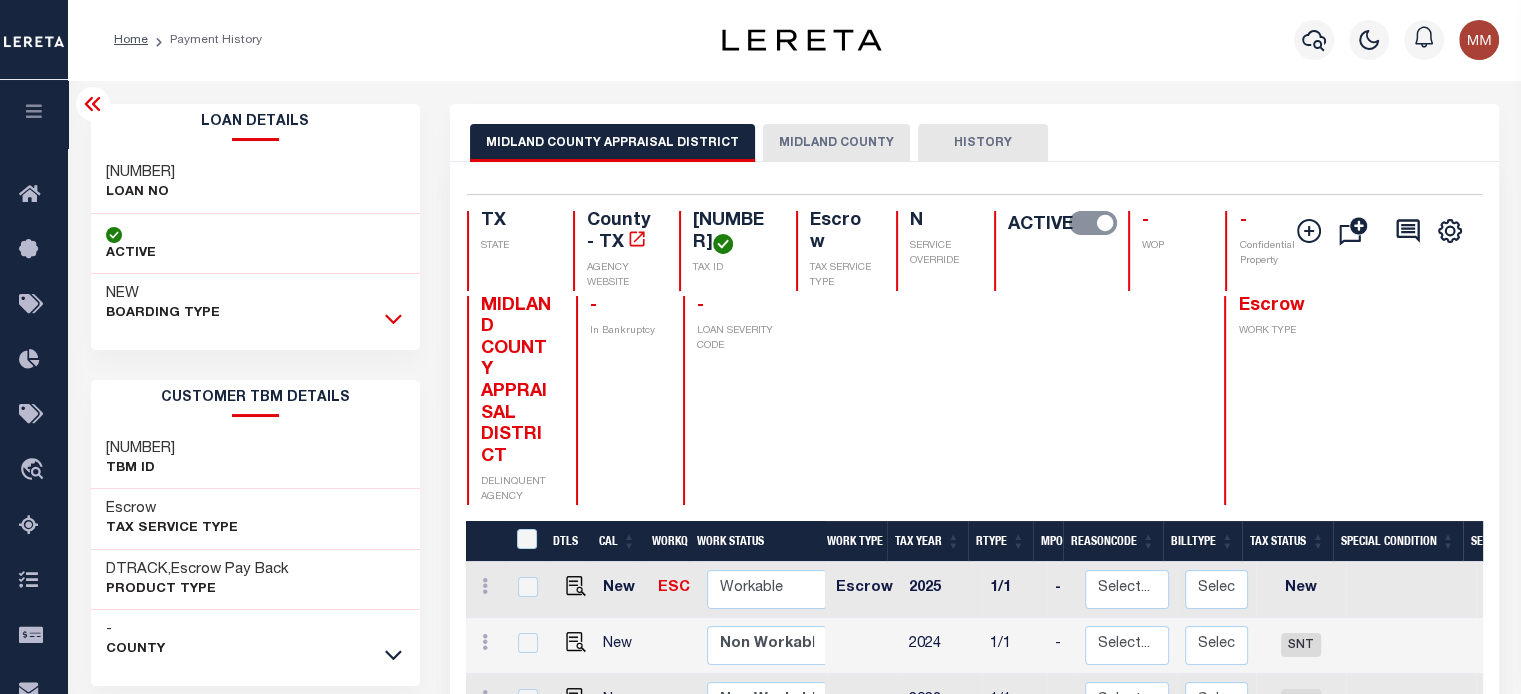 click 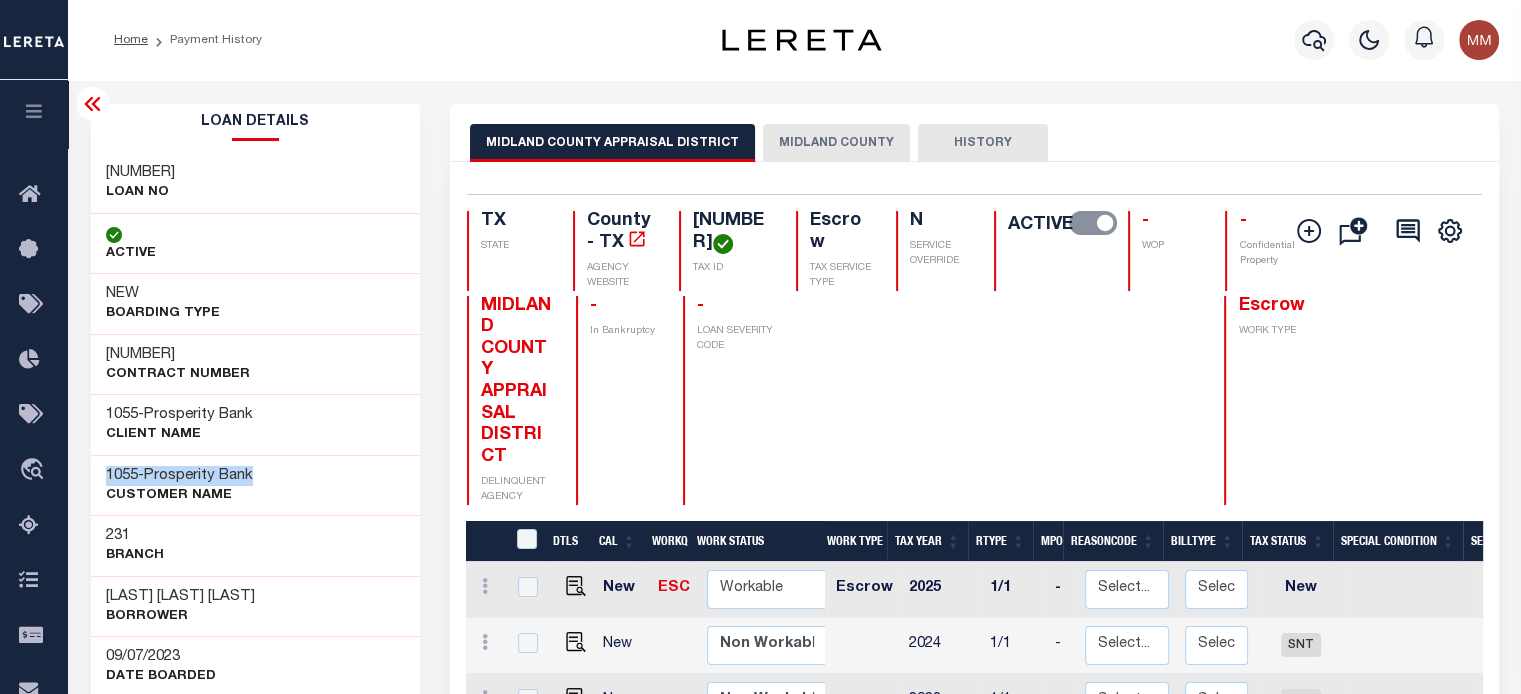 drag, startPoint x: 102, startPoint y: 479, endPoint x: 284, endPoint y: 475, distance: 182.04395 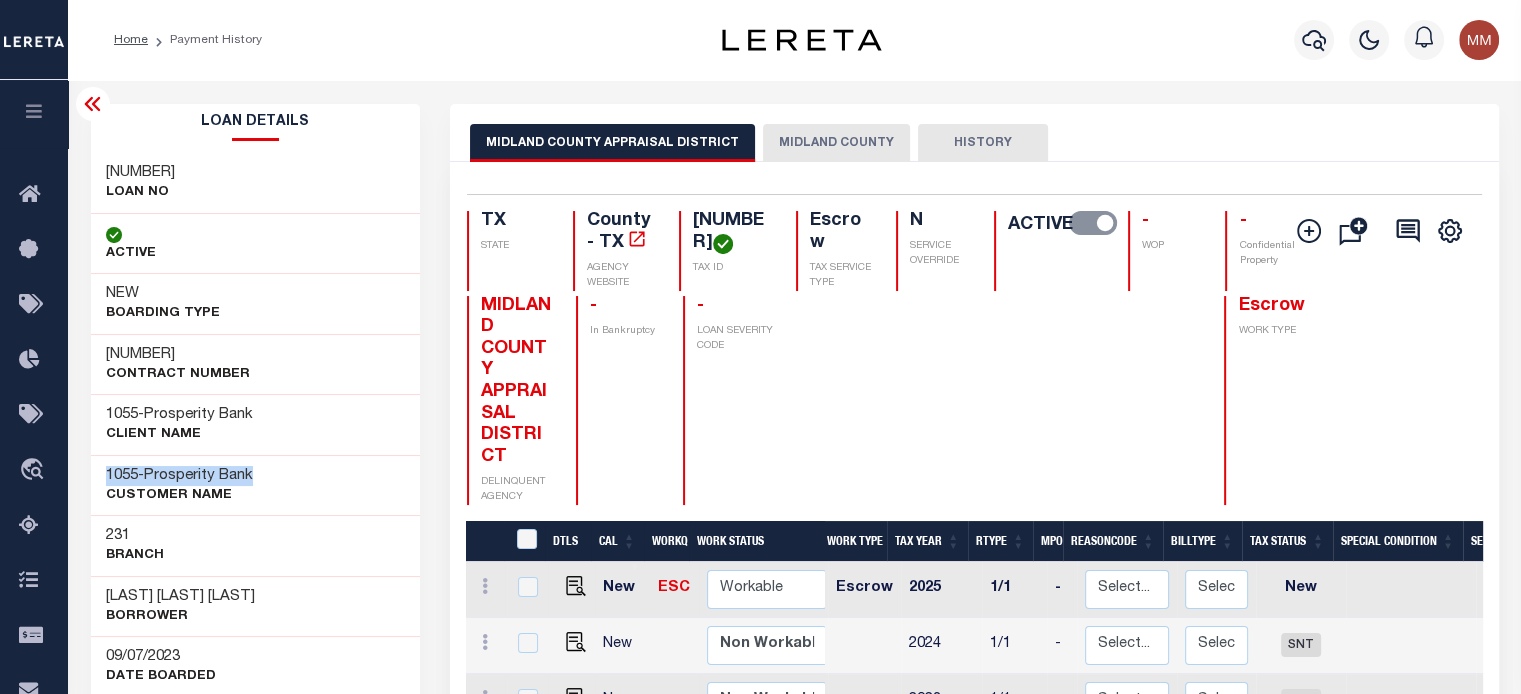 click on "1055  -  Prosperity Bank
CUSTOMER Name" at bounding box center (256, 485) 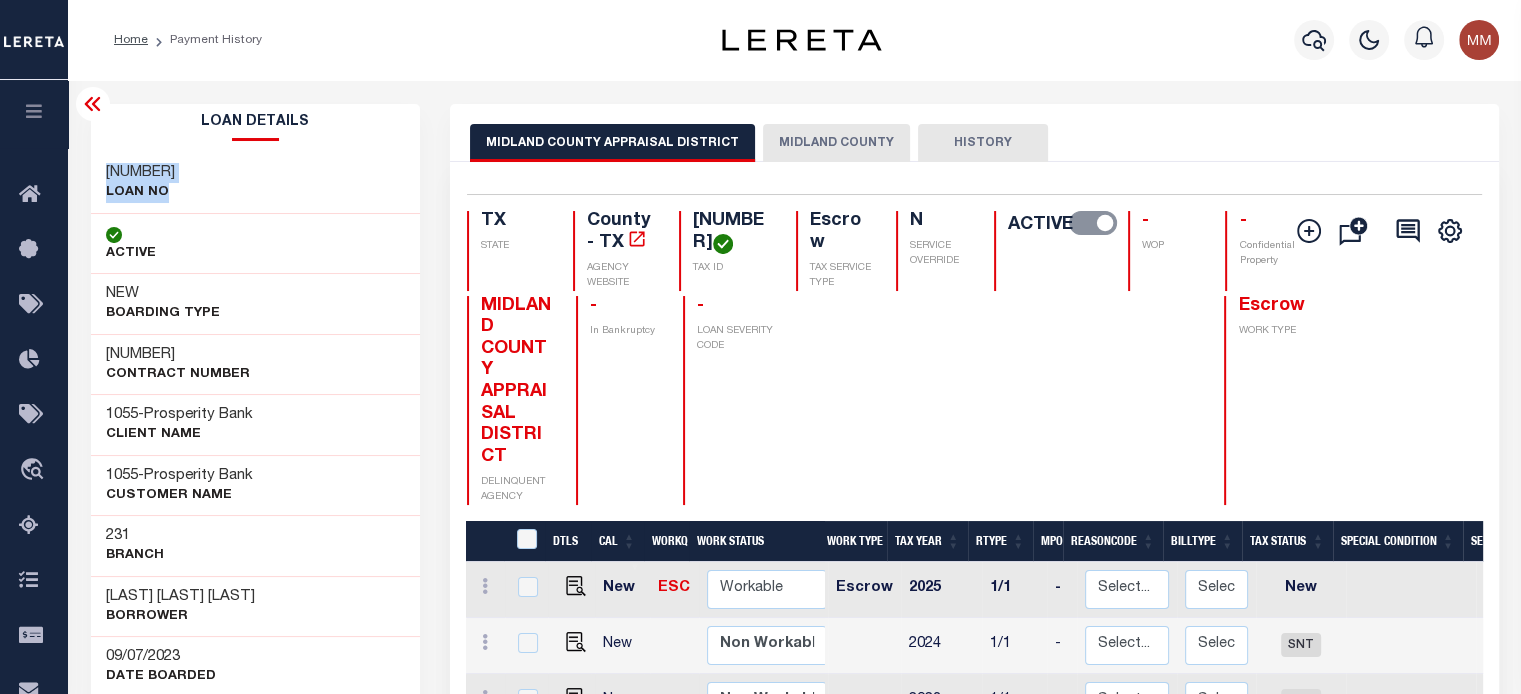 drag, startPoint x: 104, startPoint y: 169, endPoint x: 198, endPoint y: 208, distance: 101.76935 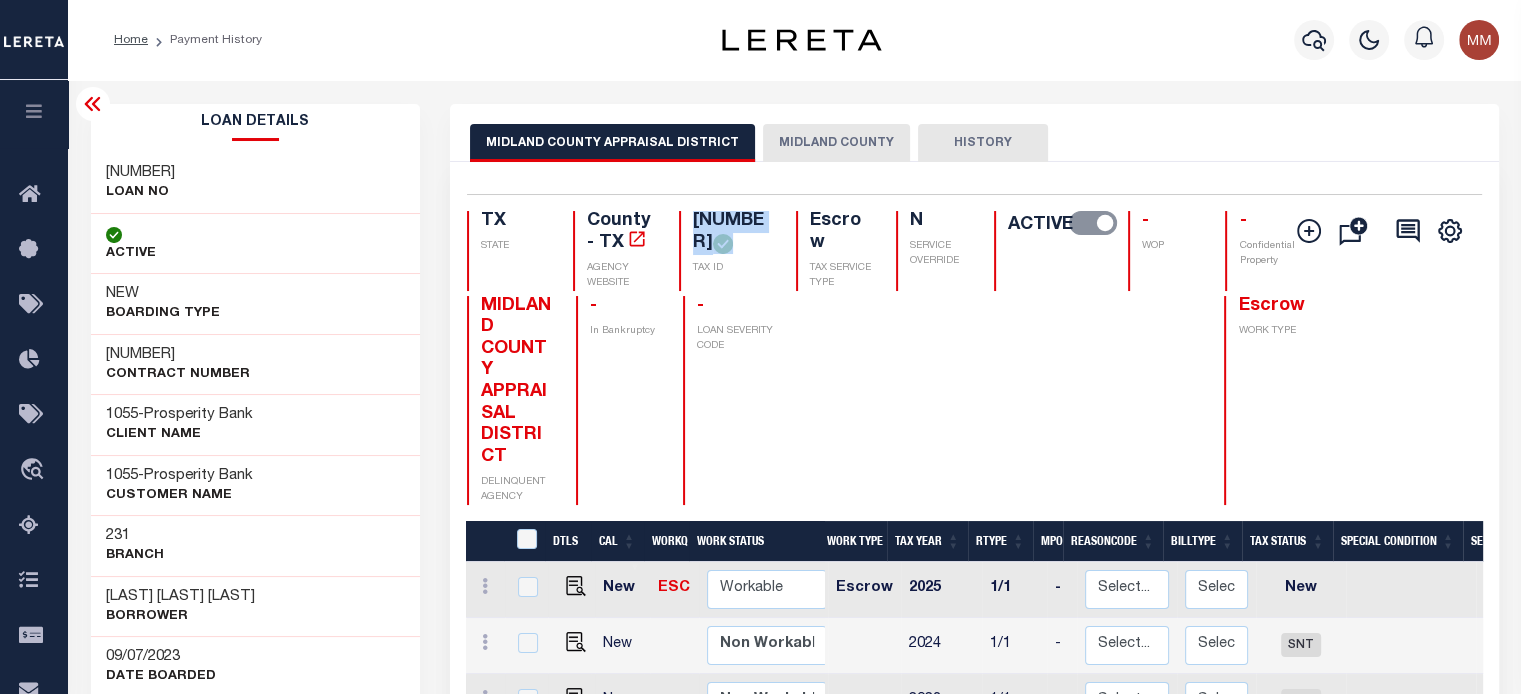 drag, startPoint x: 693, startPoint y: 220, endPoint x: 68, endPoint y: 282, distance: 628.0677 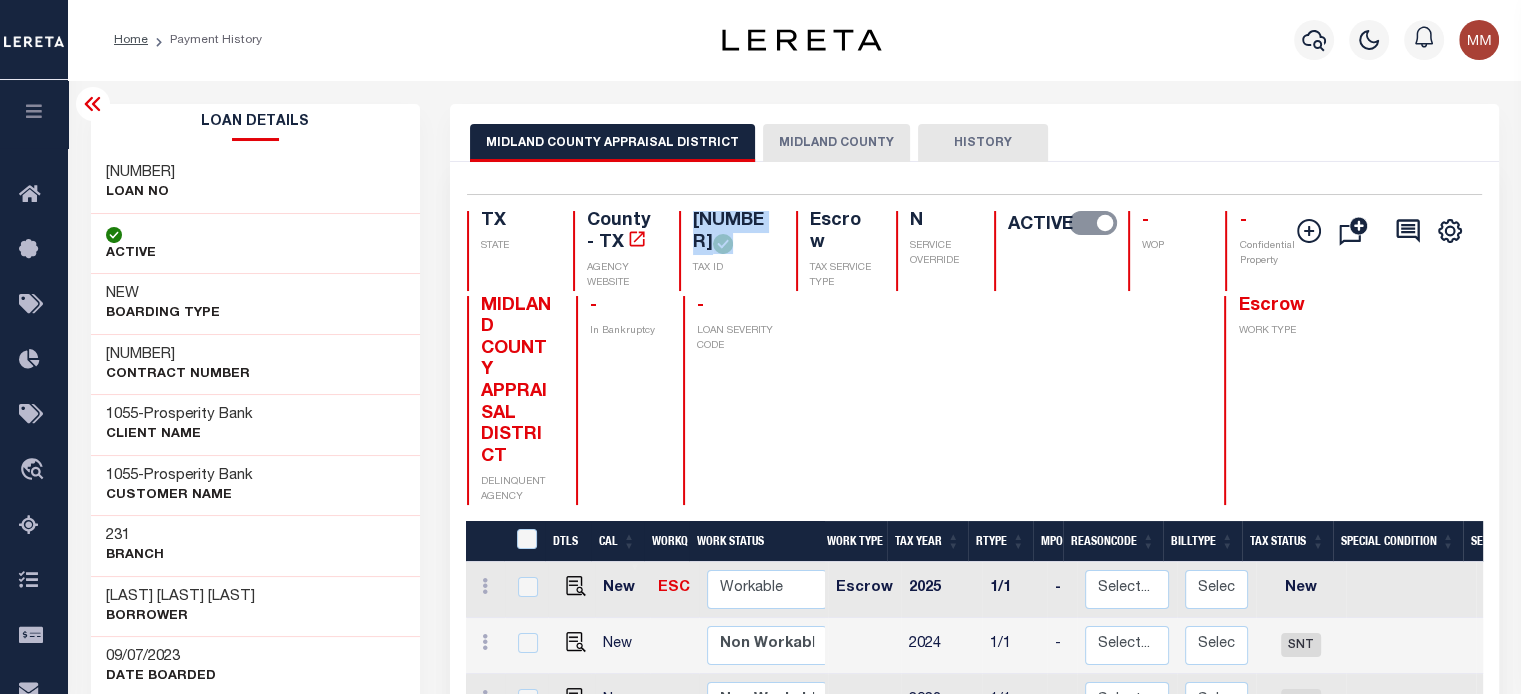 copy on "000420500030120" 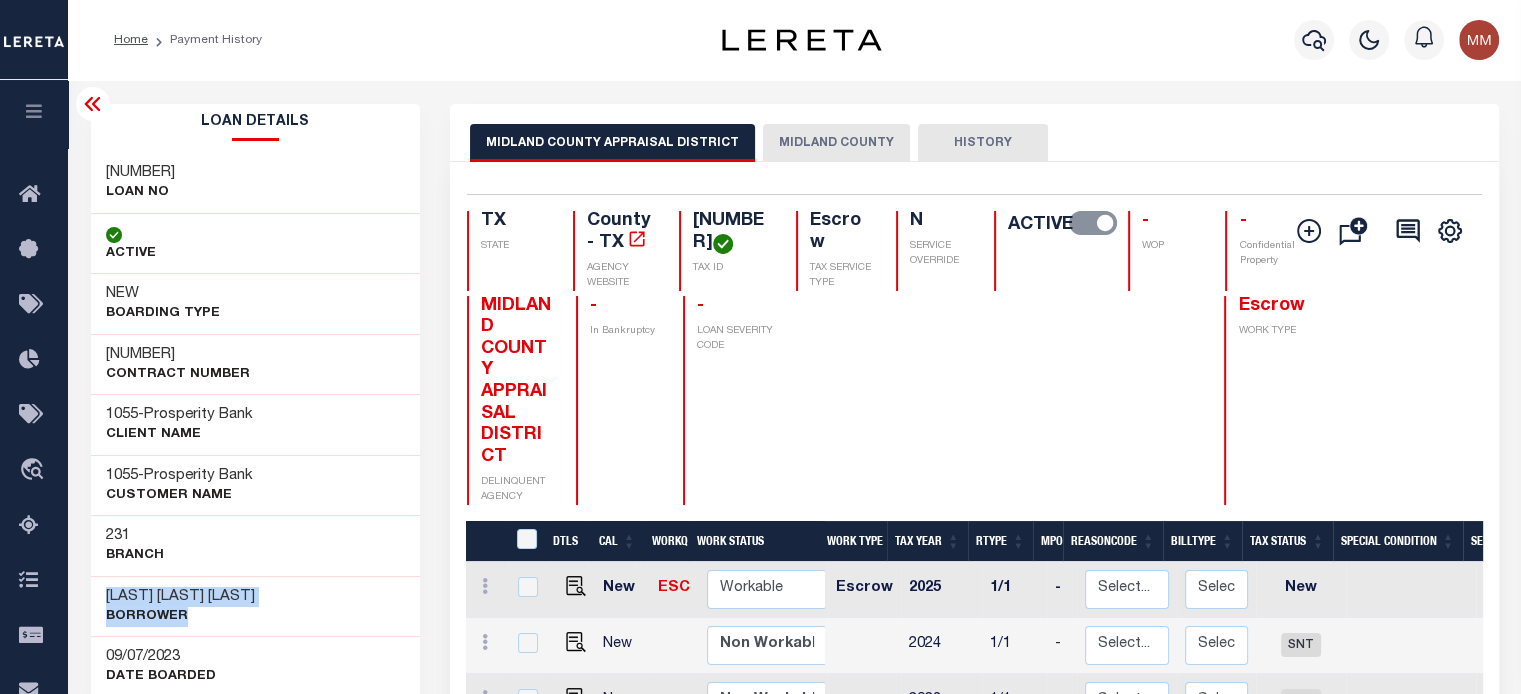 drag, startPoint x: 100, startPoint y: 592, endPoint x: 276, endPoint y: 606, distance: 176.55594 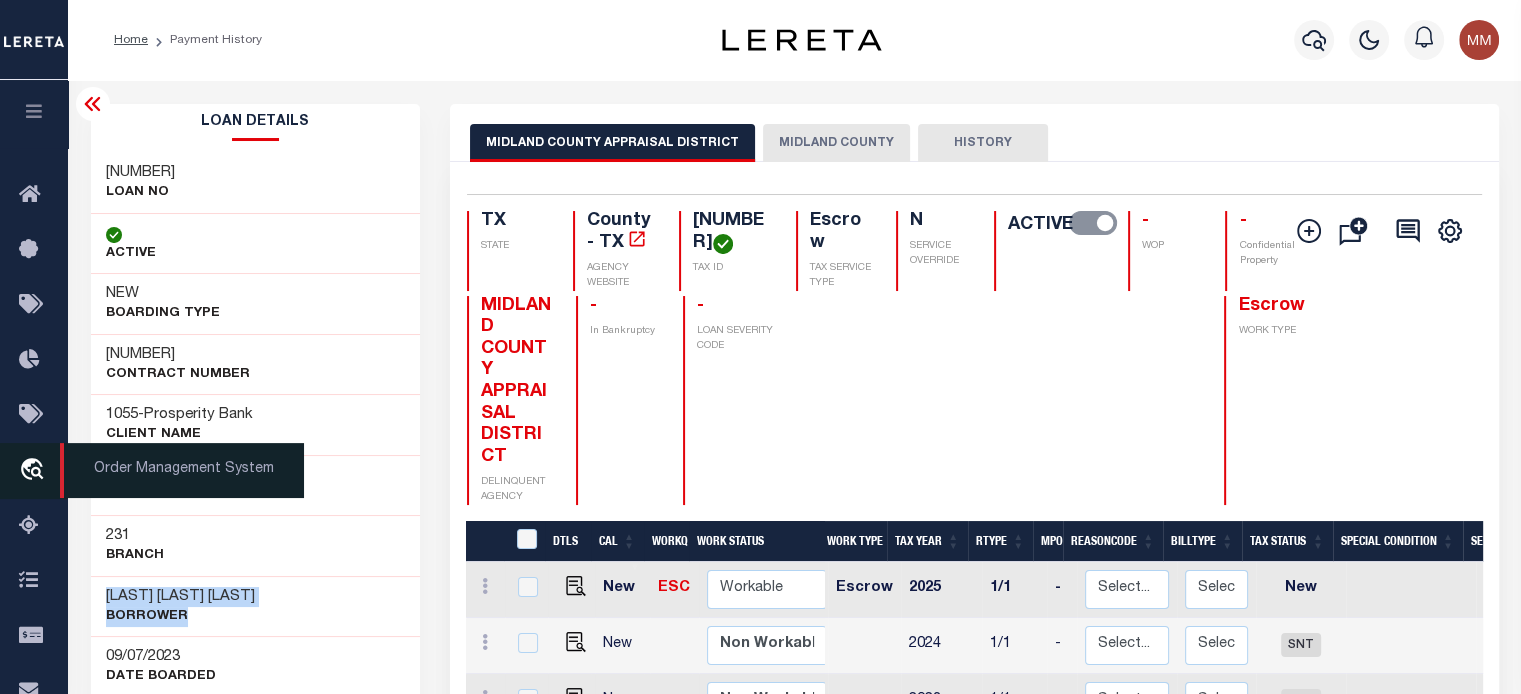 copy on "STEWART DANIEL CARR
Borrower" 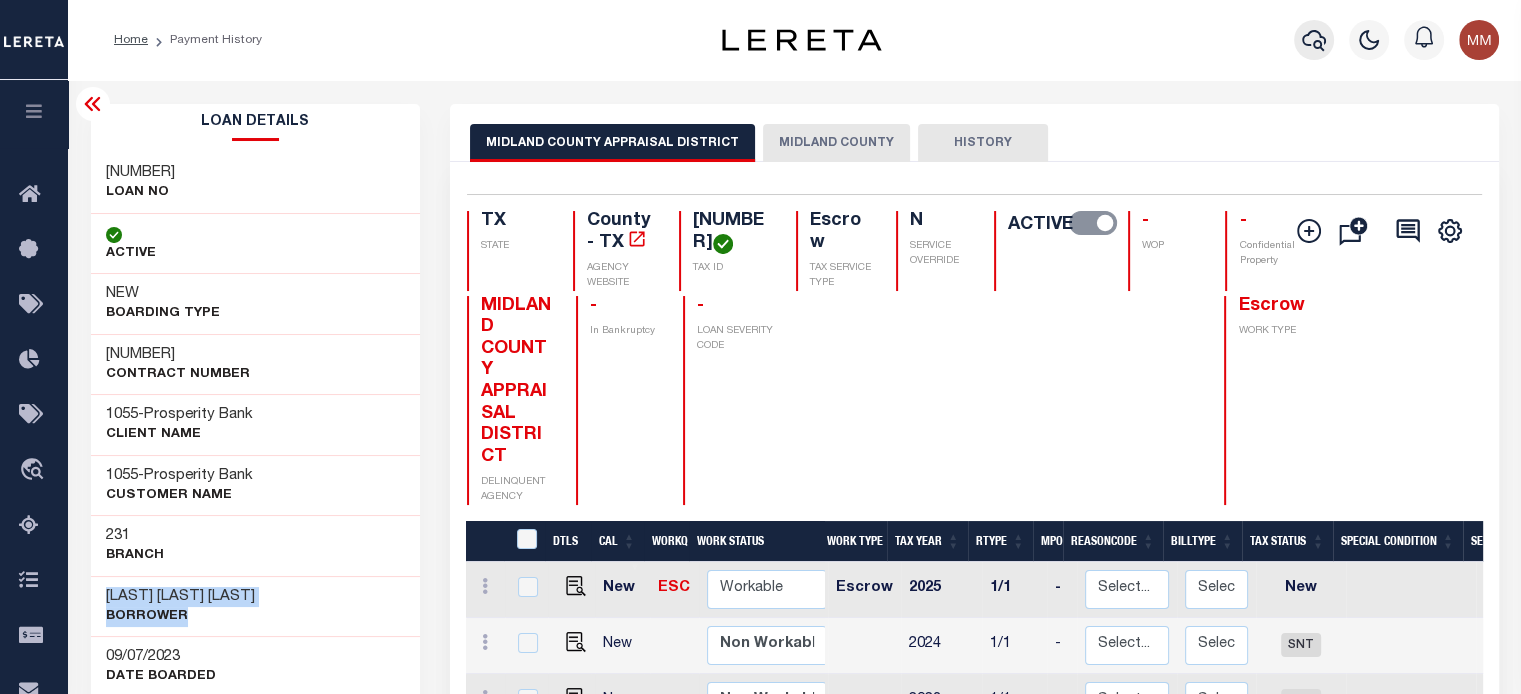 click 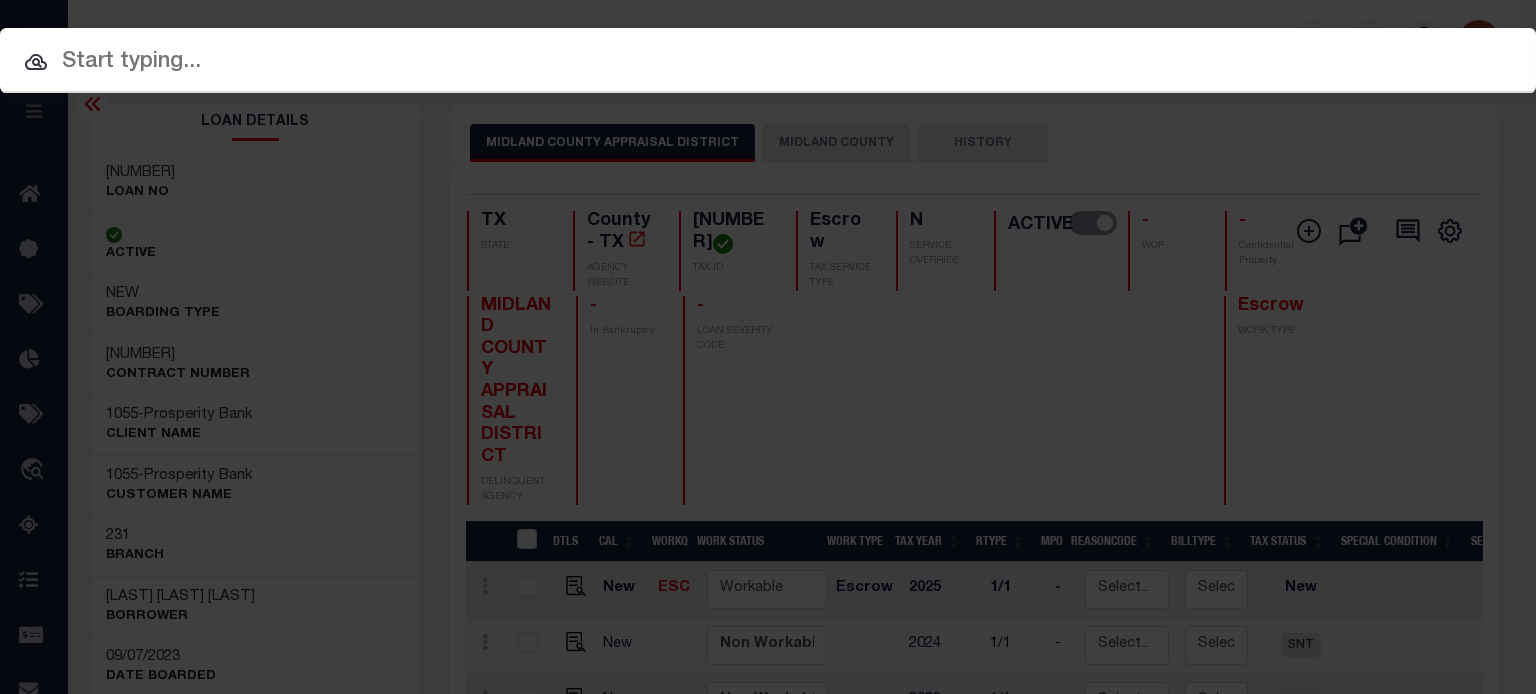 click at bounding box center (768, 62) 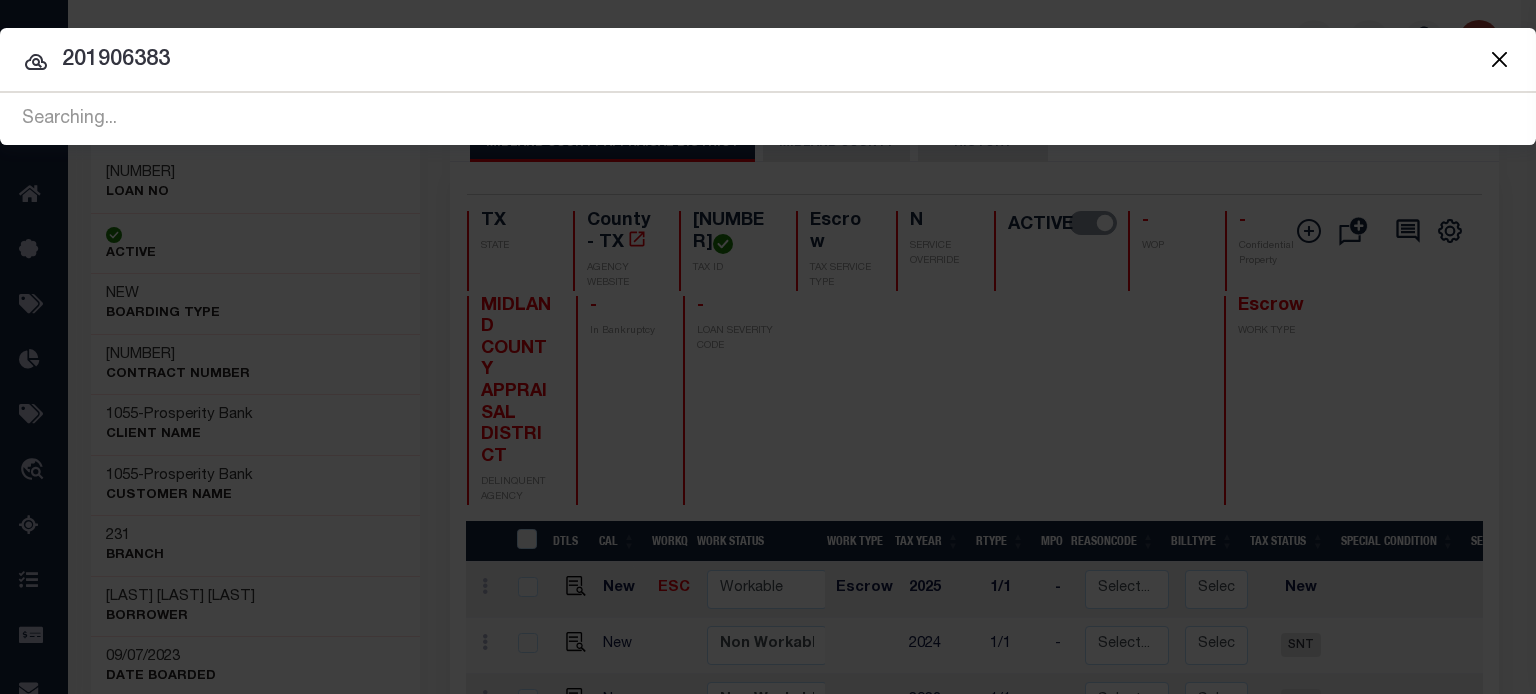 type on "201906383" 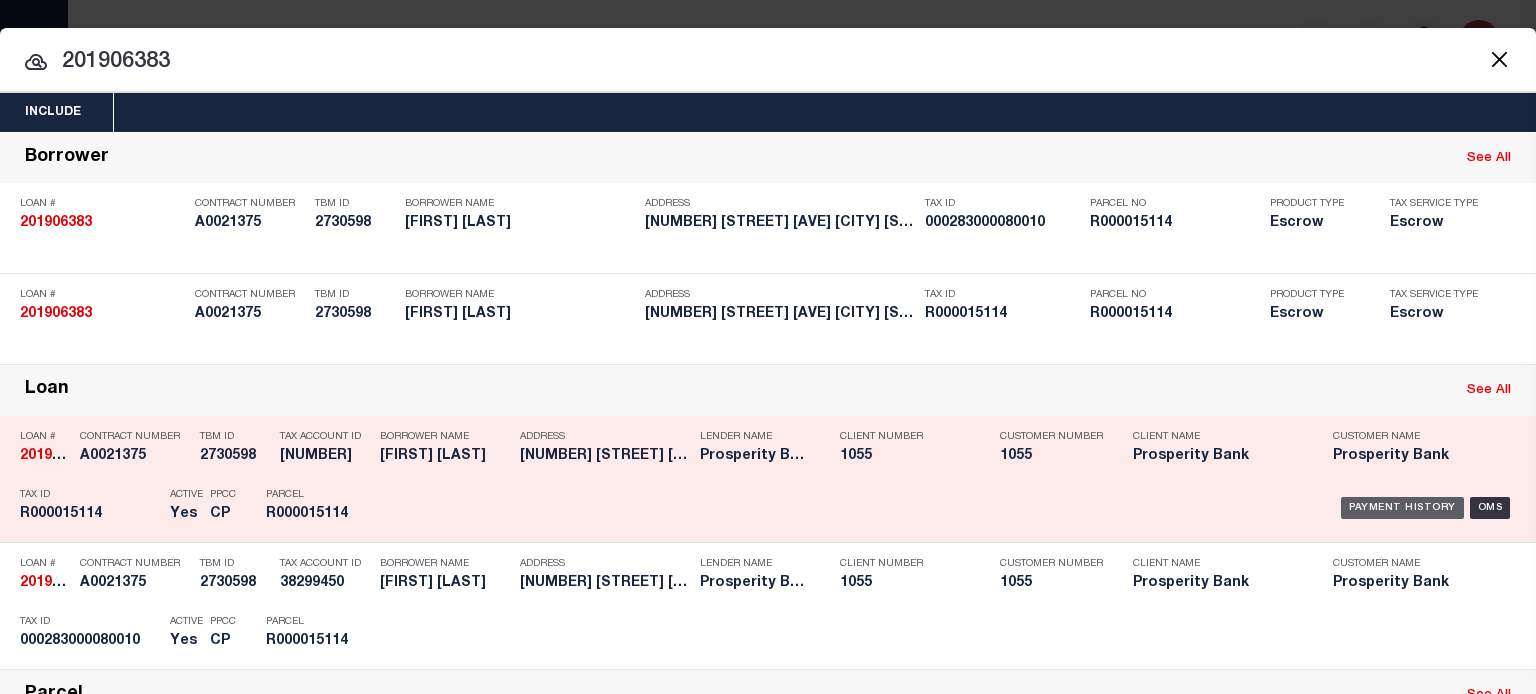click on "Payment History" at bounding box center (1402, 508) 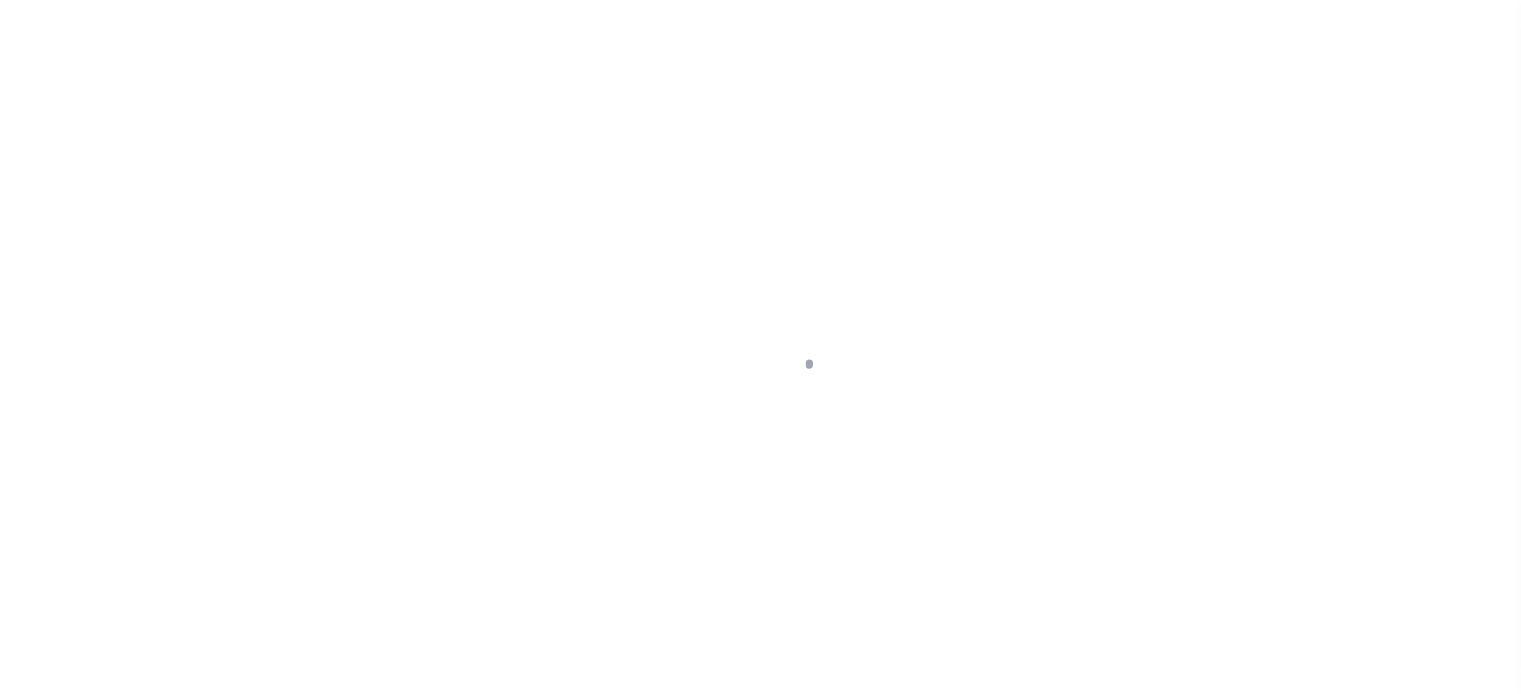 scroll, scrollTop: 0, scrollLeft: 0, axis: both 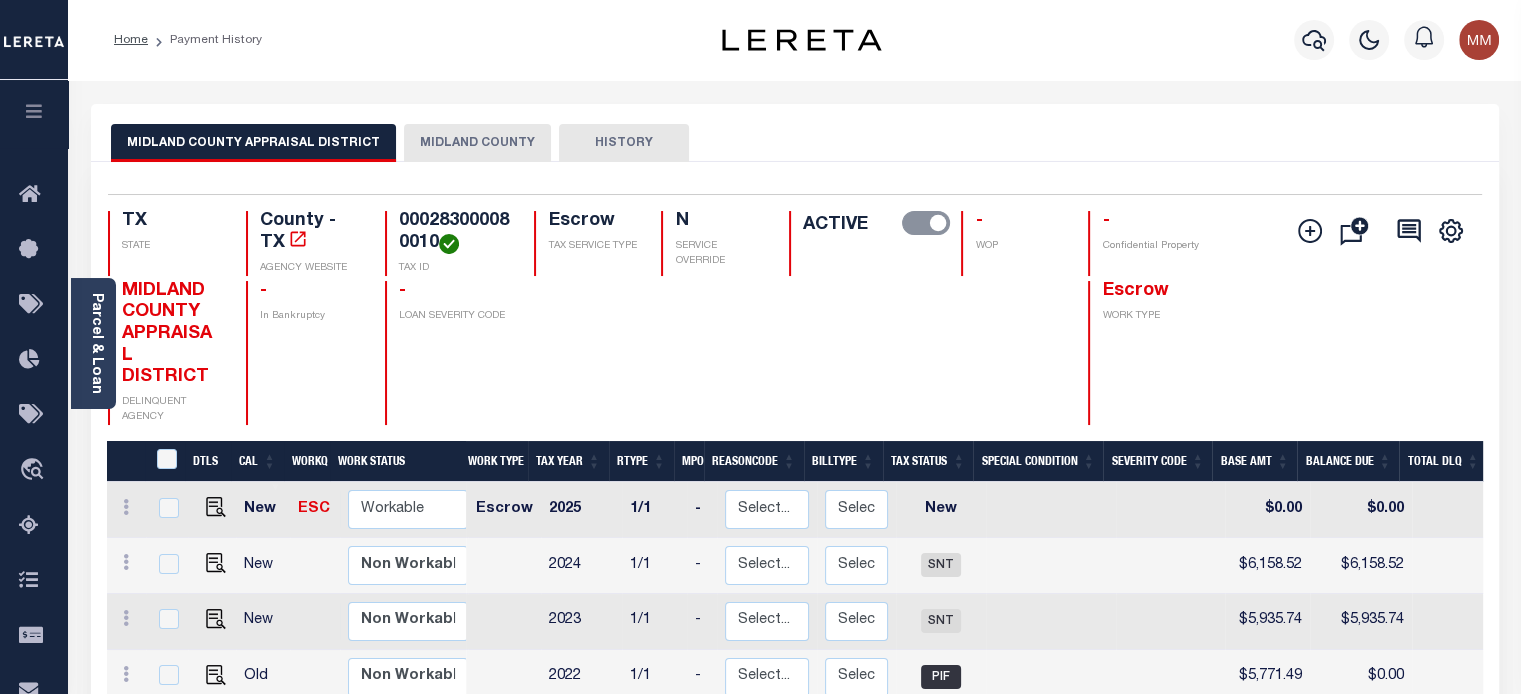 click on "Parcel & Loan" at bounding box center (96, 343) 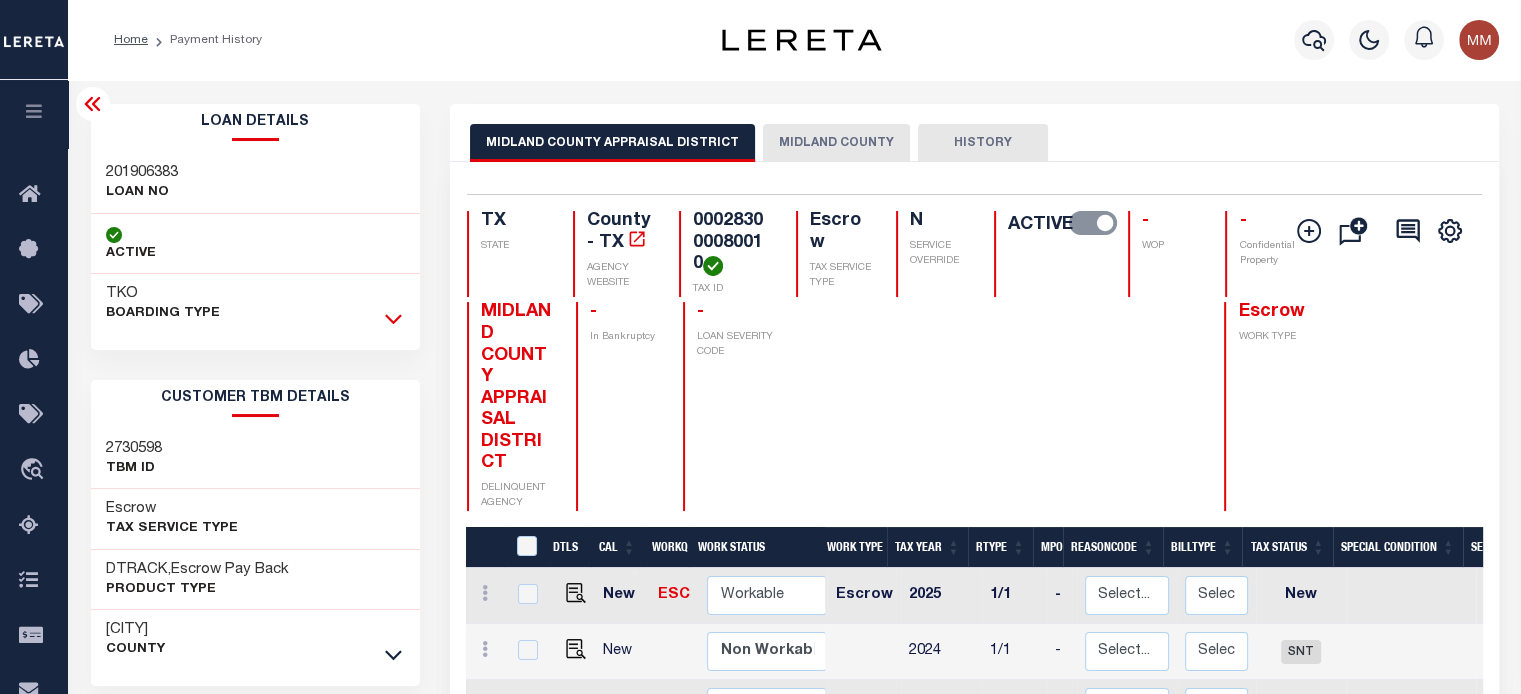 click 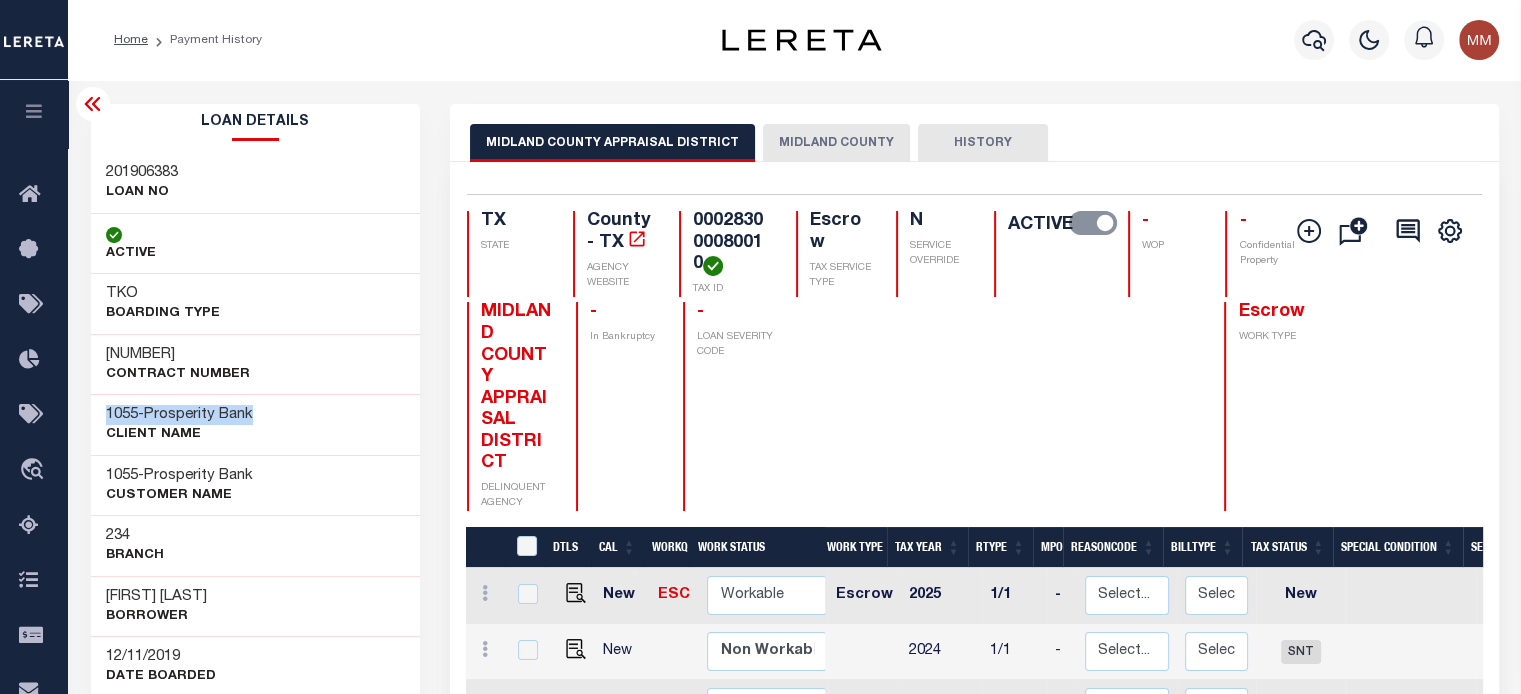 drag, startPoint x: 94, startPoint y: 414, endPoint x: 297, endPoint y: 421, distance: 203.12065 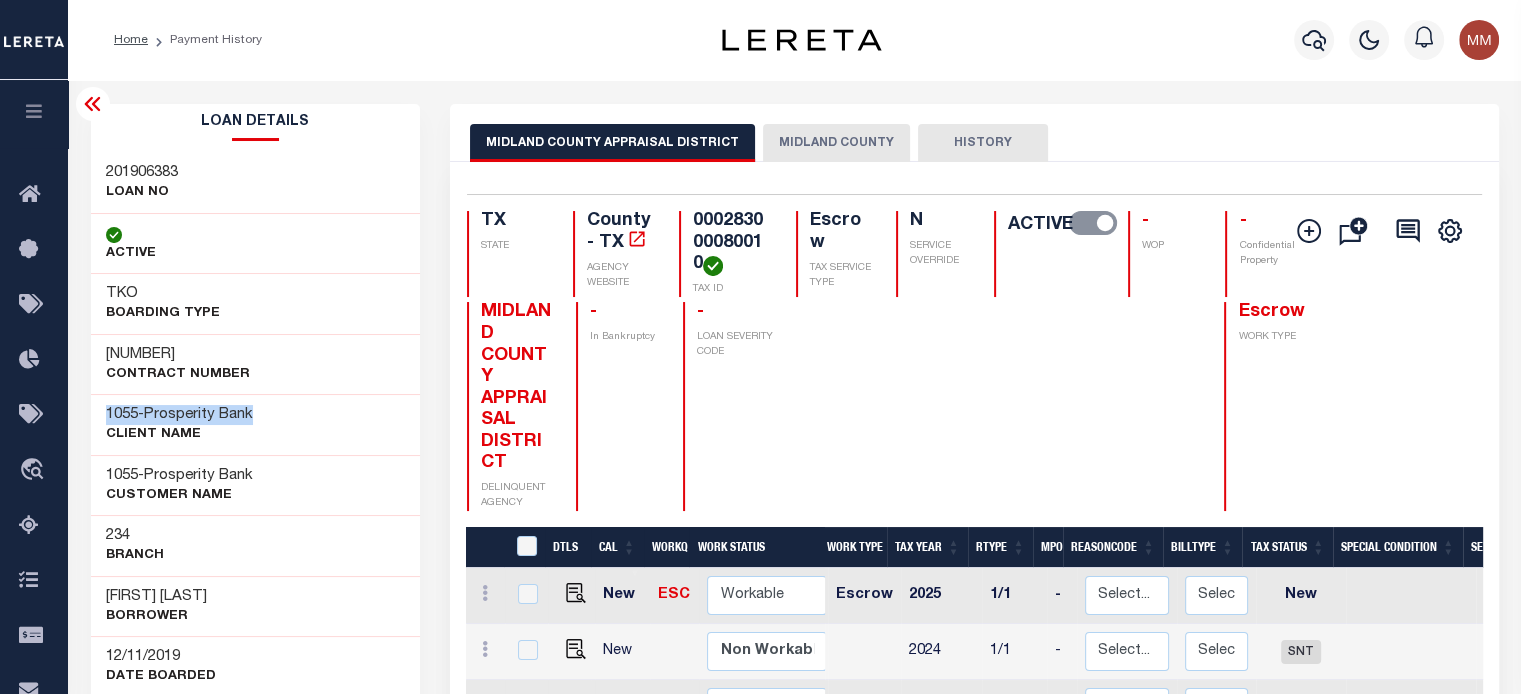 click on "1055  -   Prosperity Bank
CLIENT Name" at bounding box center (256, 424) 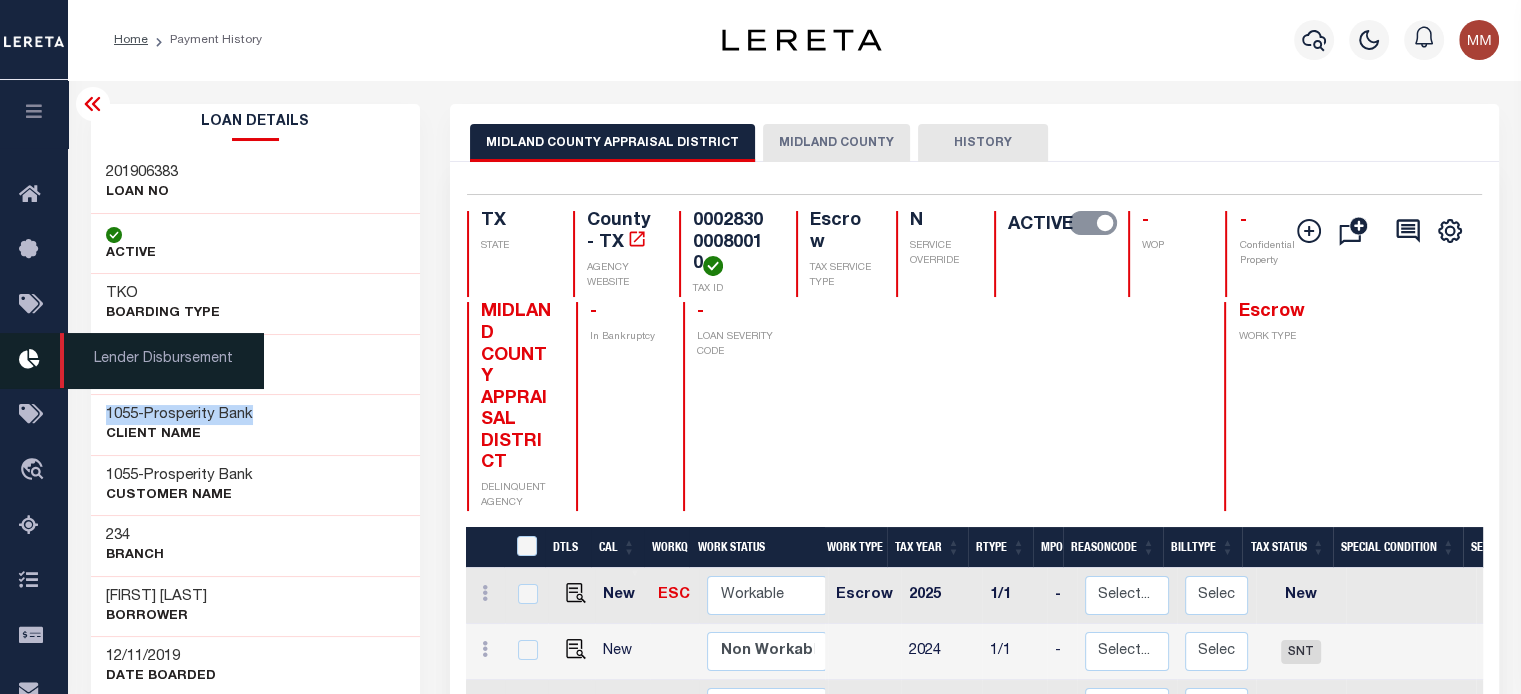 copy on "1055  -   Prosperity Bank" 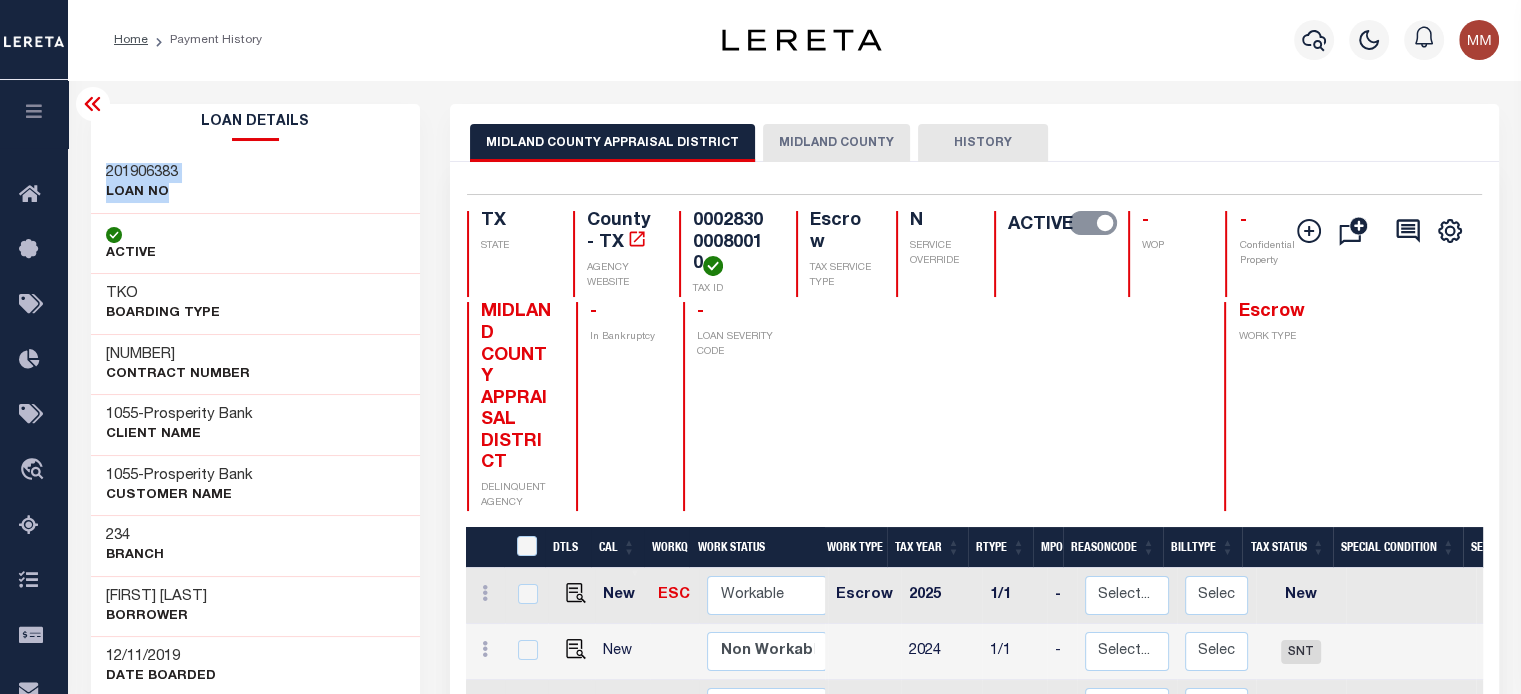 drag, startPoint x: 100, startPoint y: 169, endPoint x: 0, endPoint y: 158, distance: 100.60318 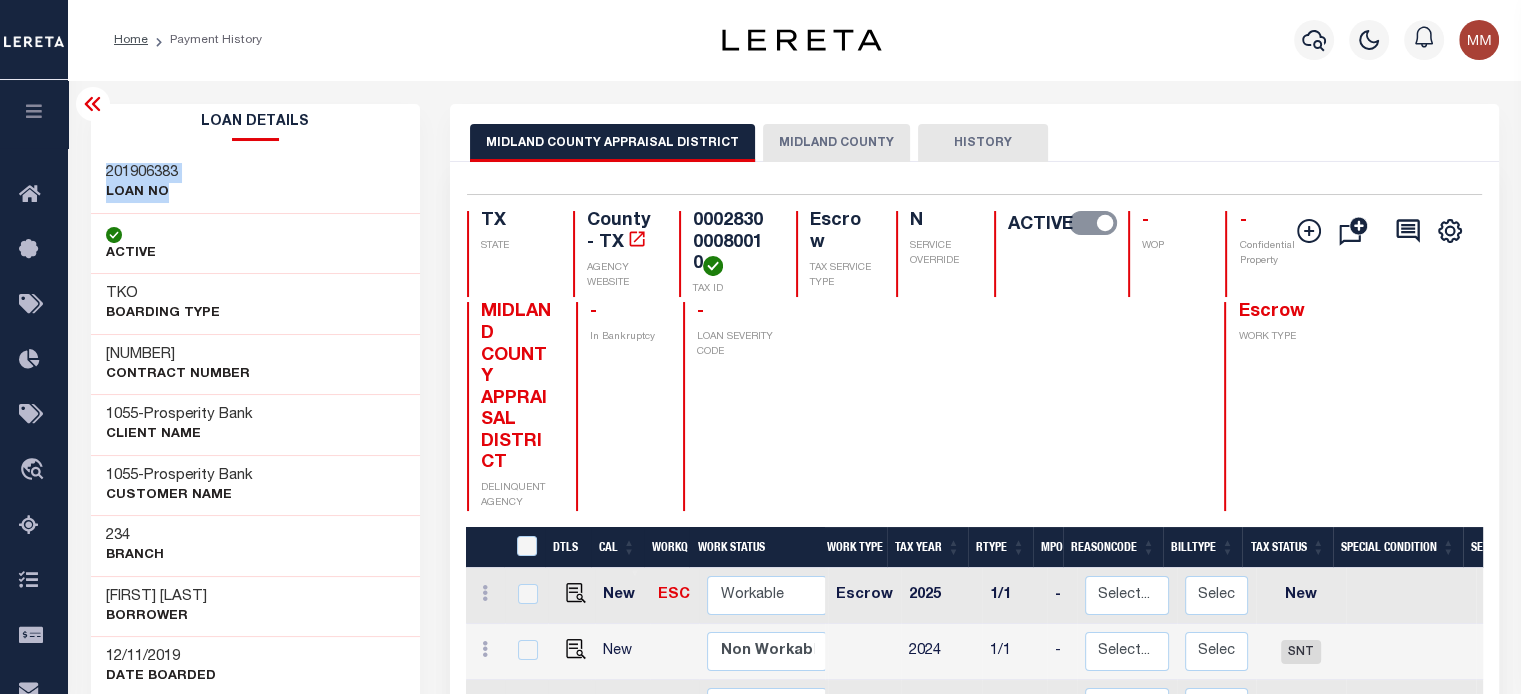 click on "201906383
LOAN NO" at bounding box center (256, 183) 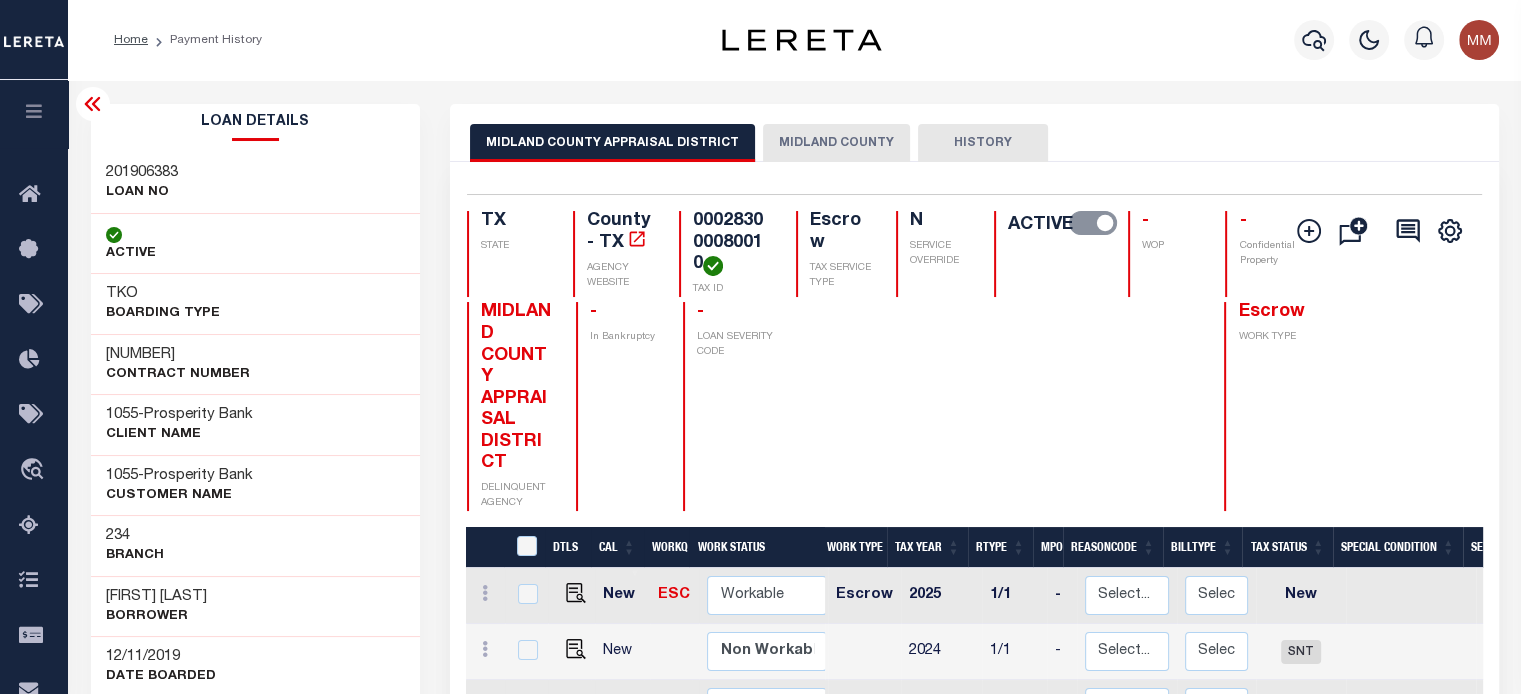 click on "1055  -  Prosperity Bank
CUSTOMER Name" at bounding box center (256, 485) 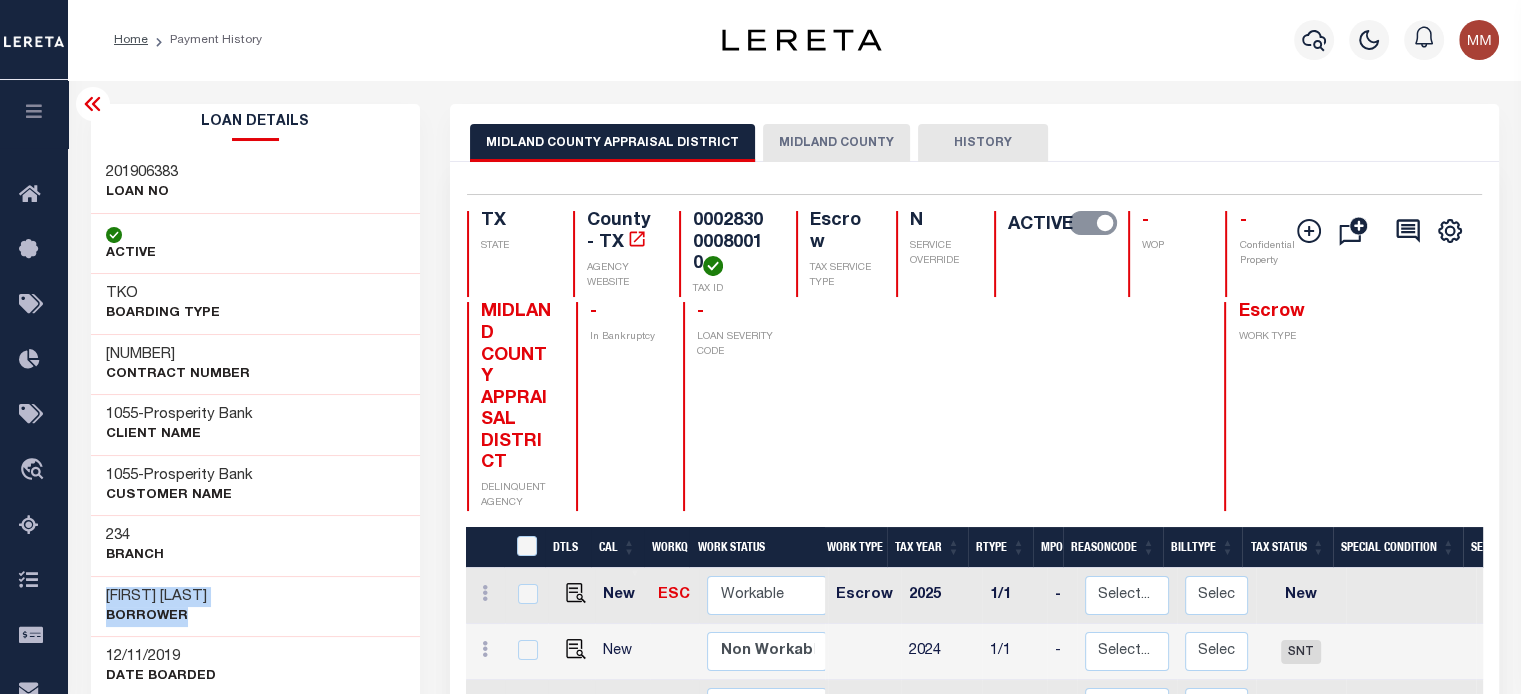 drag, startPoint x: 99, startPoint y: 598, endPoint x: 214, endPoint y: 618, distance: 116.72617 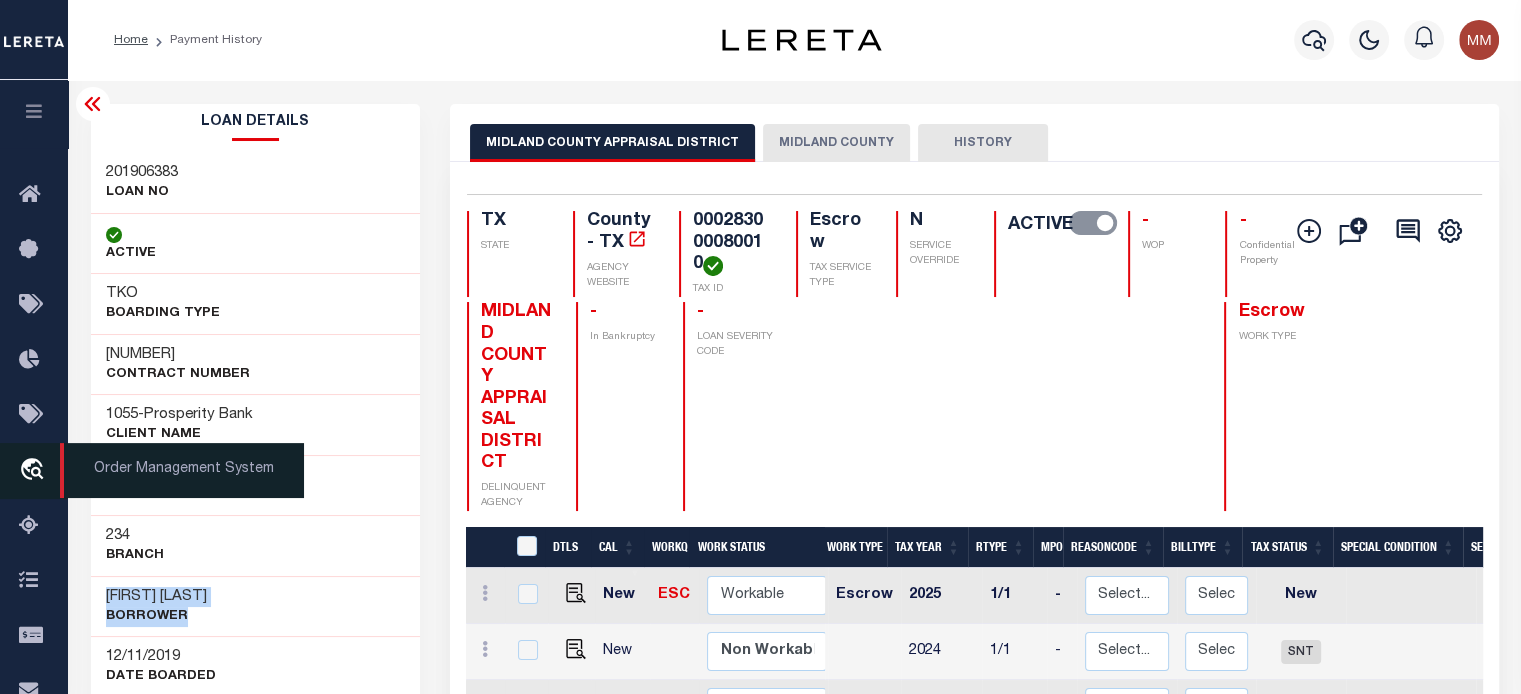 copy on "JASON SMITH
Borrower" 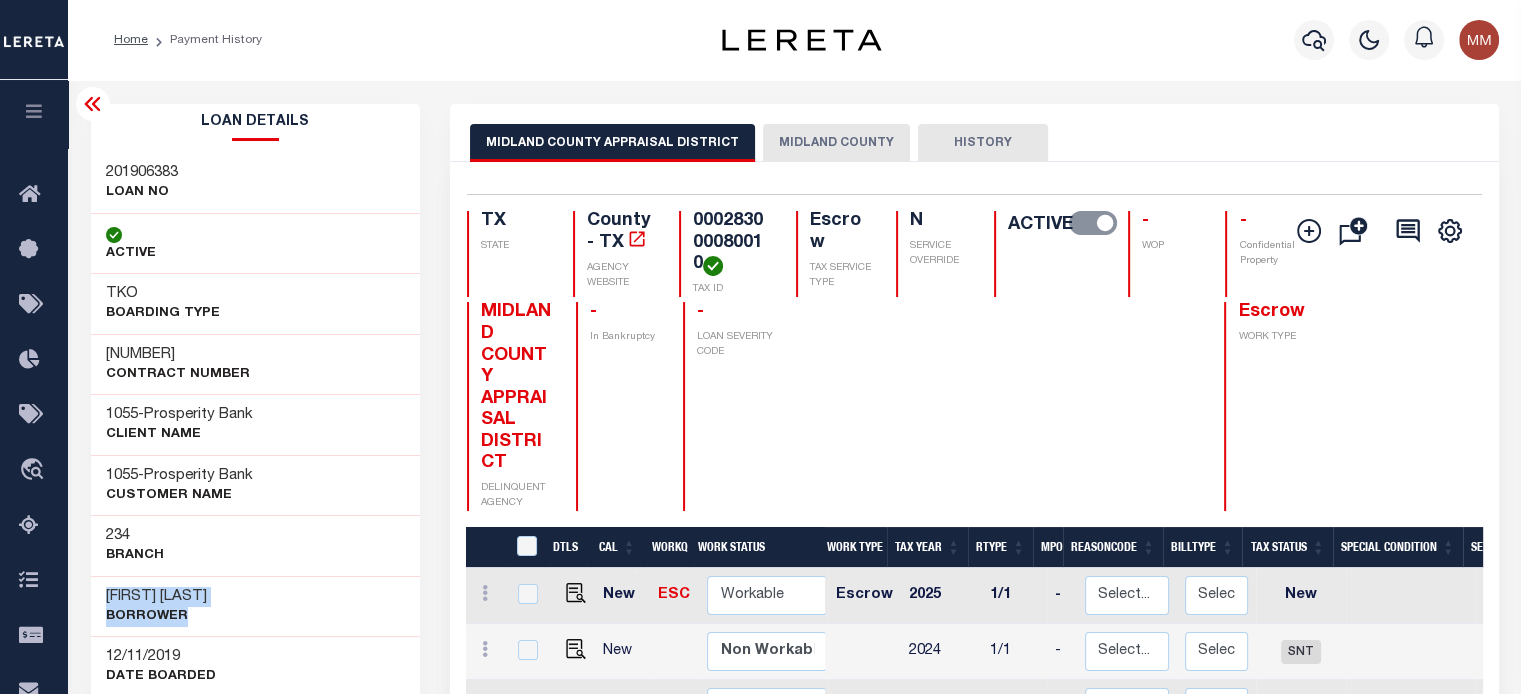 click on "000283000080010" at bounding box center (732, 243) 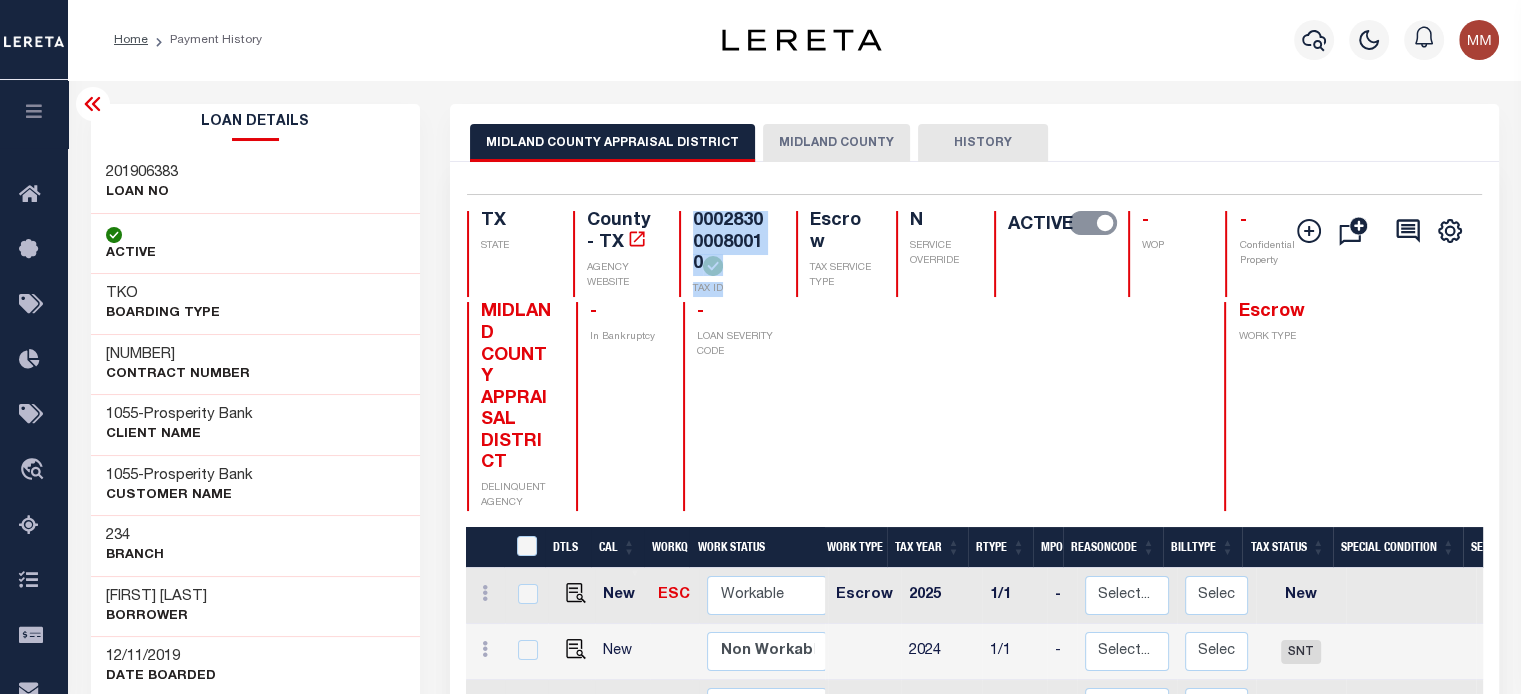 drag, startPoint x: 688, startPoint y: 217, endPoint x: 462, endPoint y: 288, distance: 236.89027 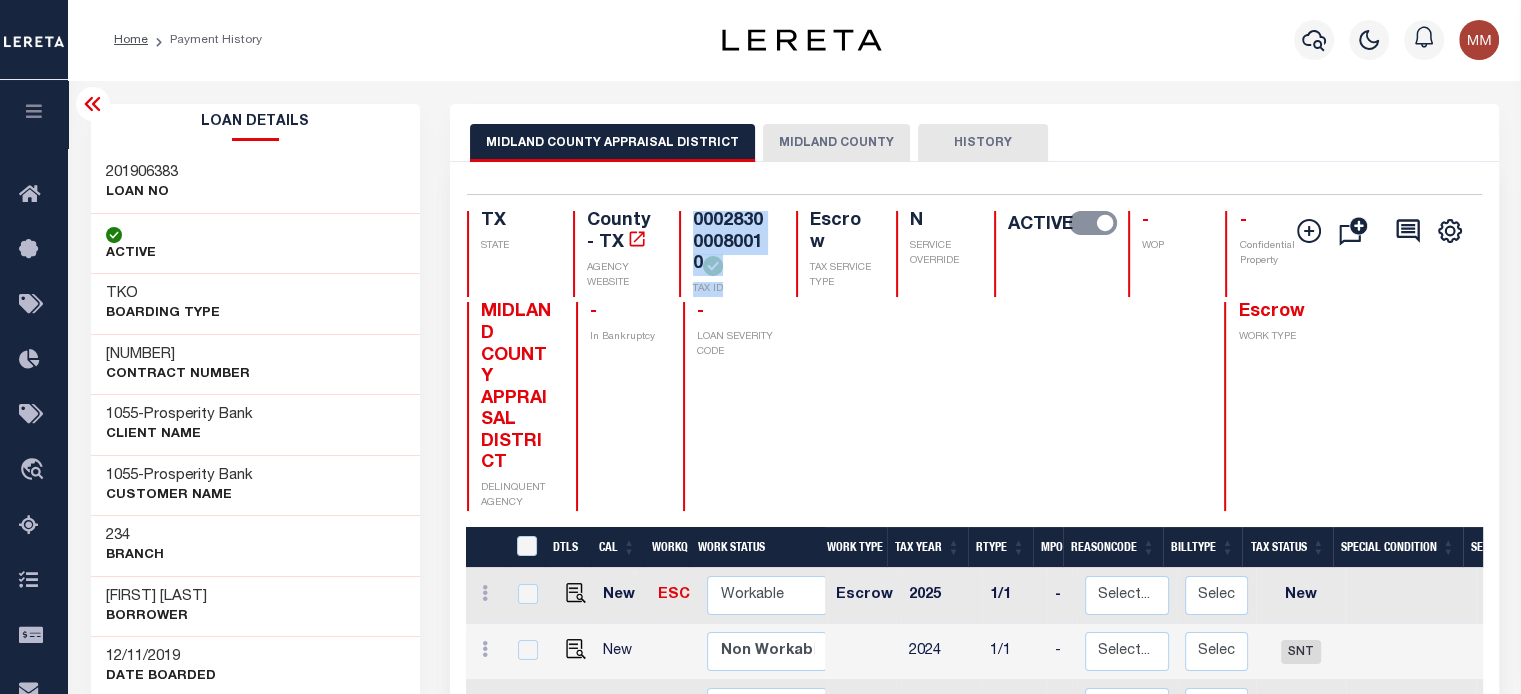 click on "TX
STATE
County - TX
AGENCY WEBSITE
000283000080010
TAX ID
Escrow
TAX SERVICE TYPE
N
SERVICE OVERRIDE
ACTIVE
-
WOP
-
Confidential Property" at bounding box center (889, 254) 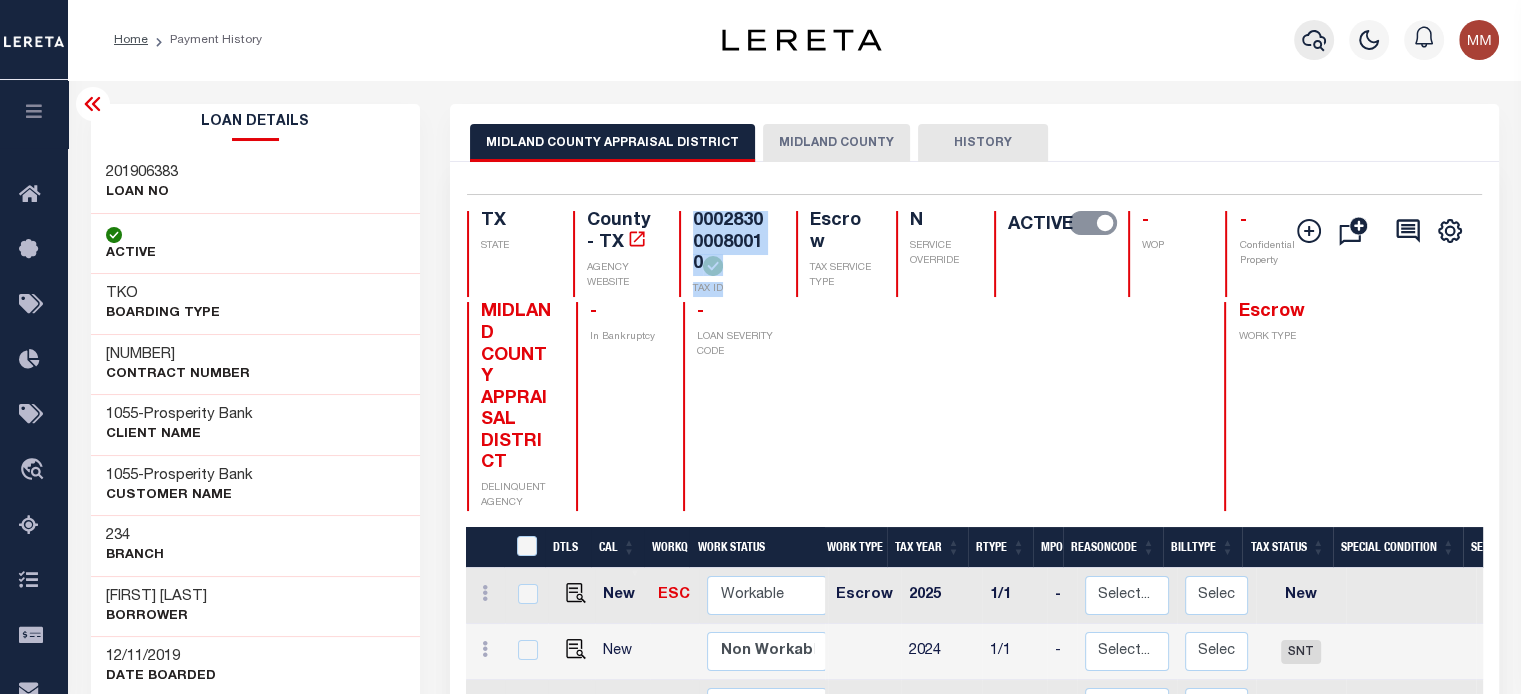click 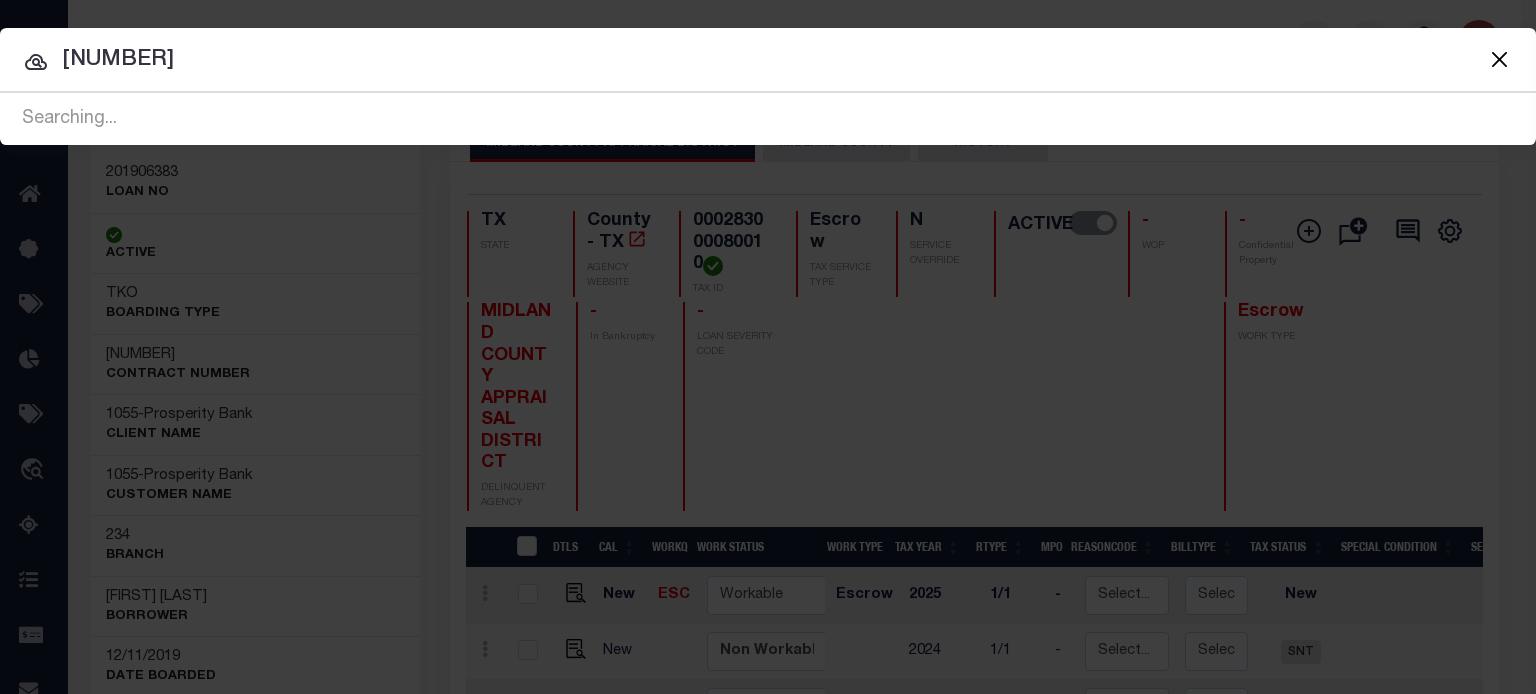 type on "99230196" 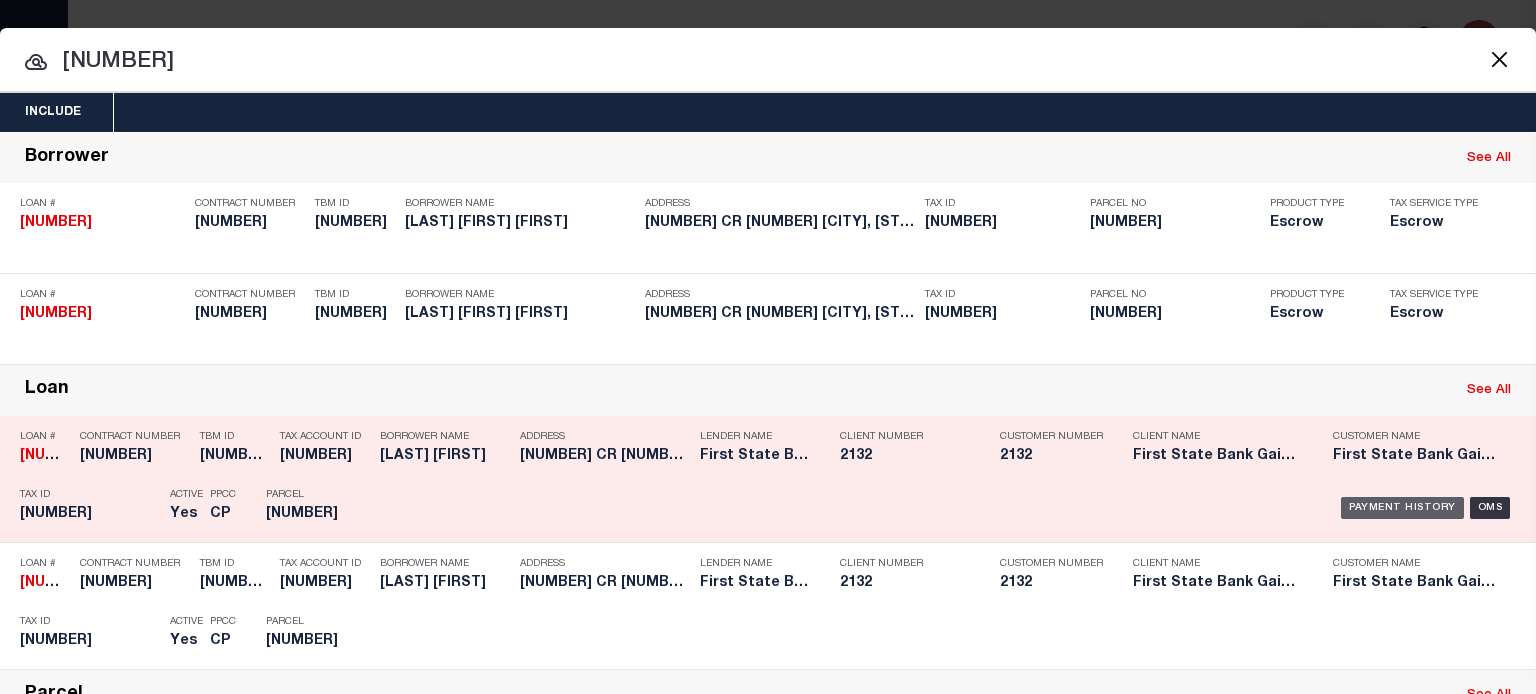 click on "Payment History" at bounding box center [1402, 508] 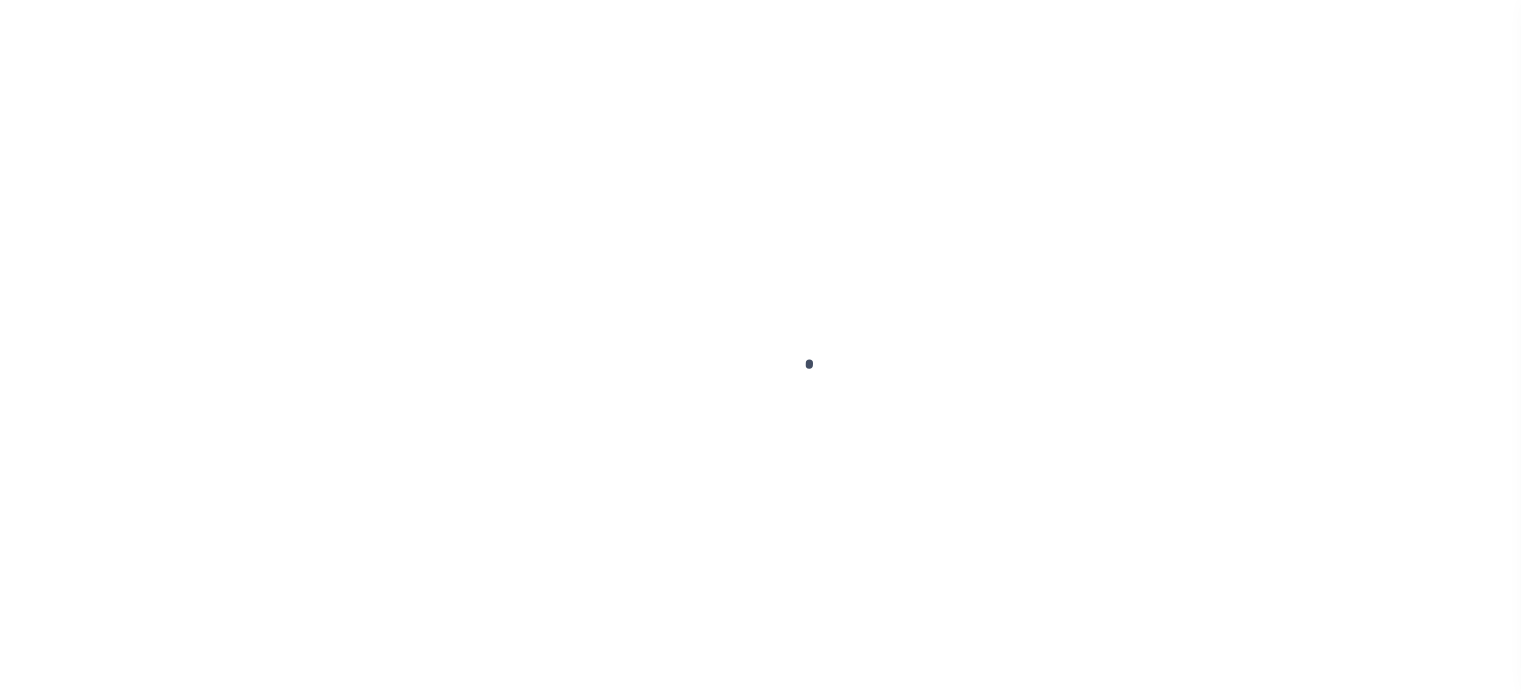 scroll, scrollTop: 0, scrollLeft: 0, axis: both 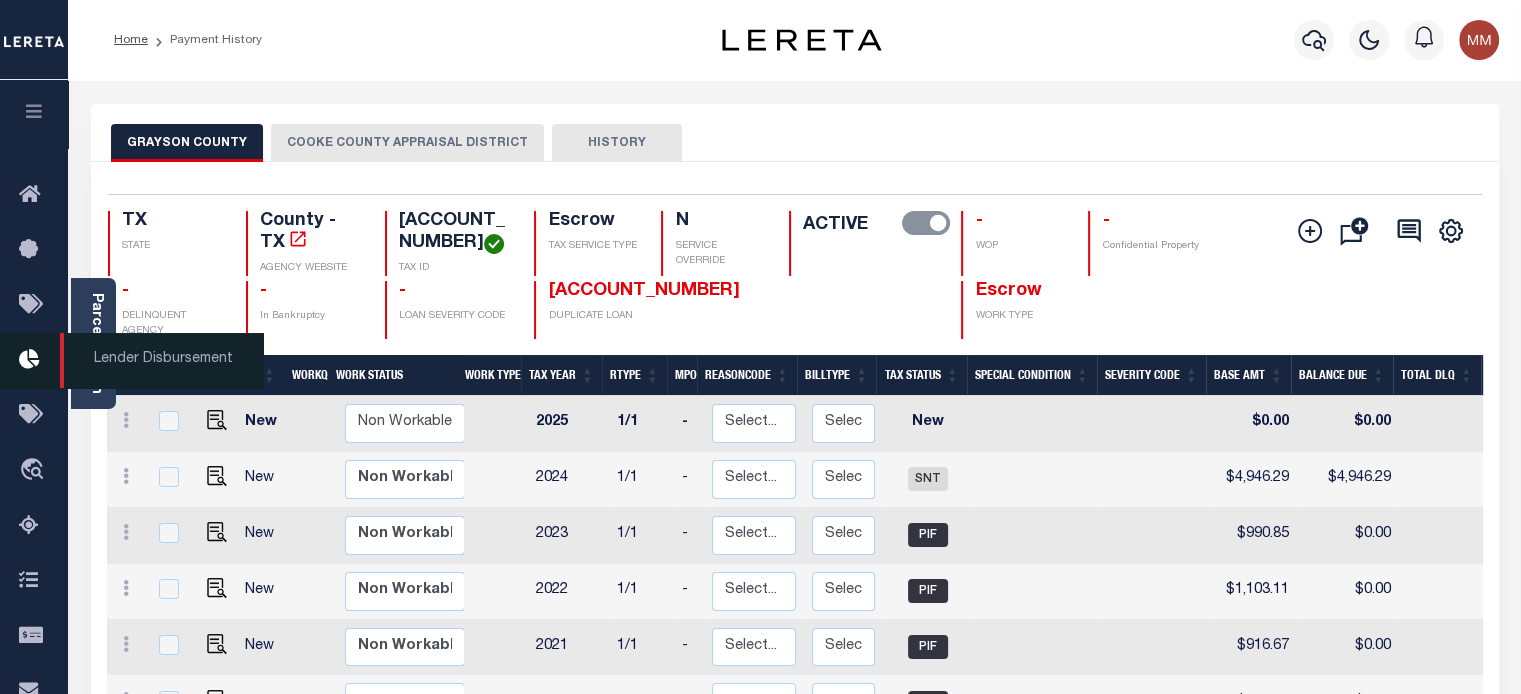 drag, startPoint x: 94, startPoint y: 341, endPoint x: 18, endPoint y: 341, distance: 76 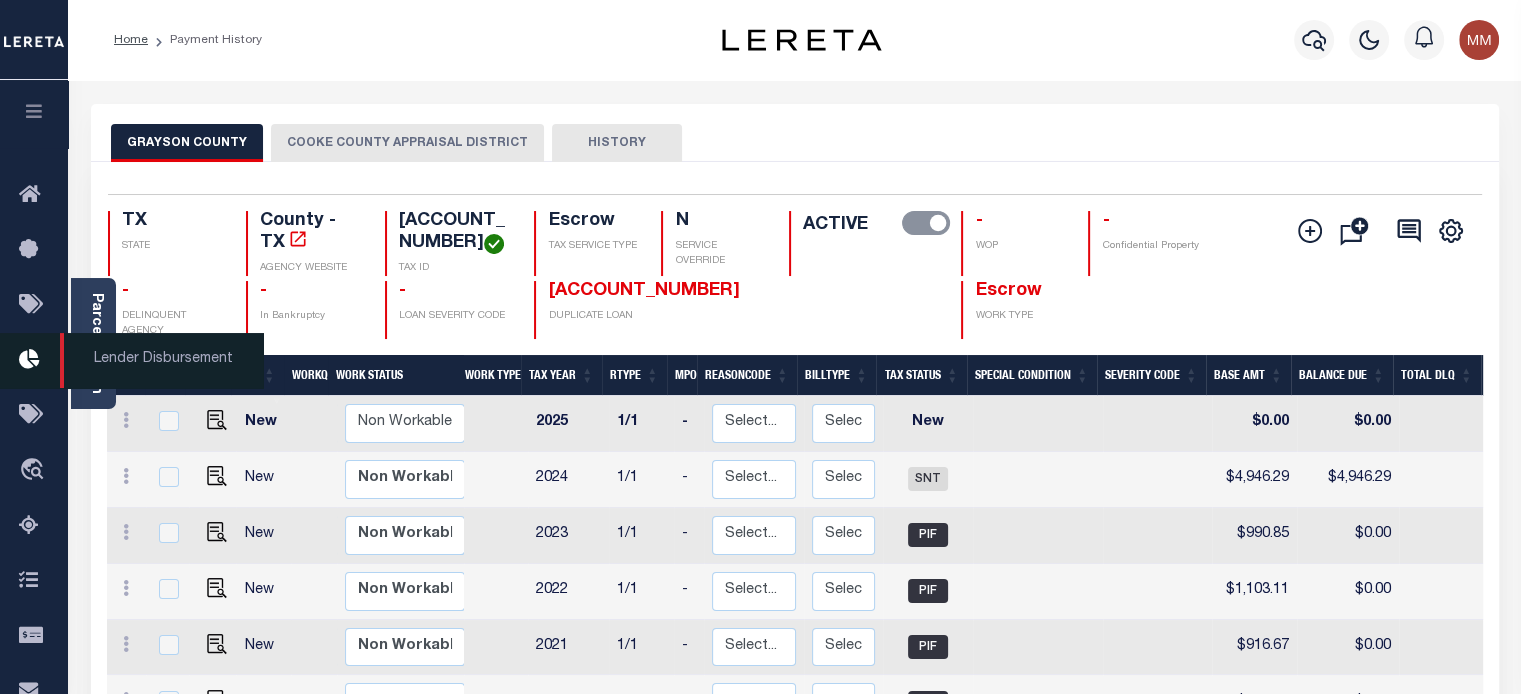 click on "Parcel & Loan" at bounding box center (96, 343) 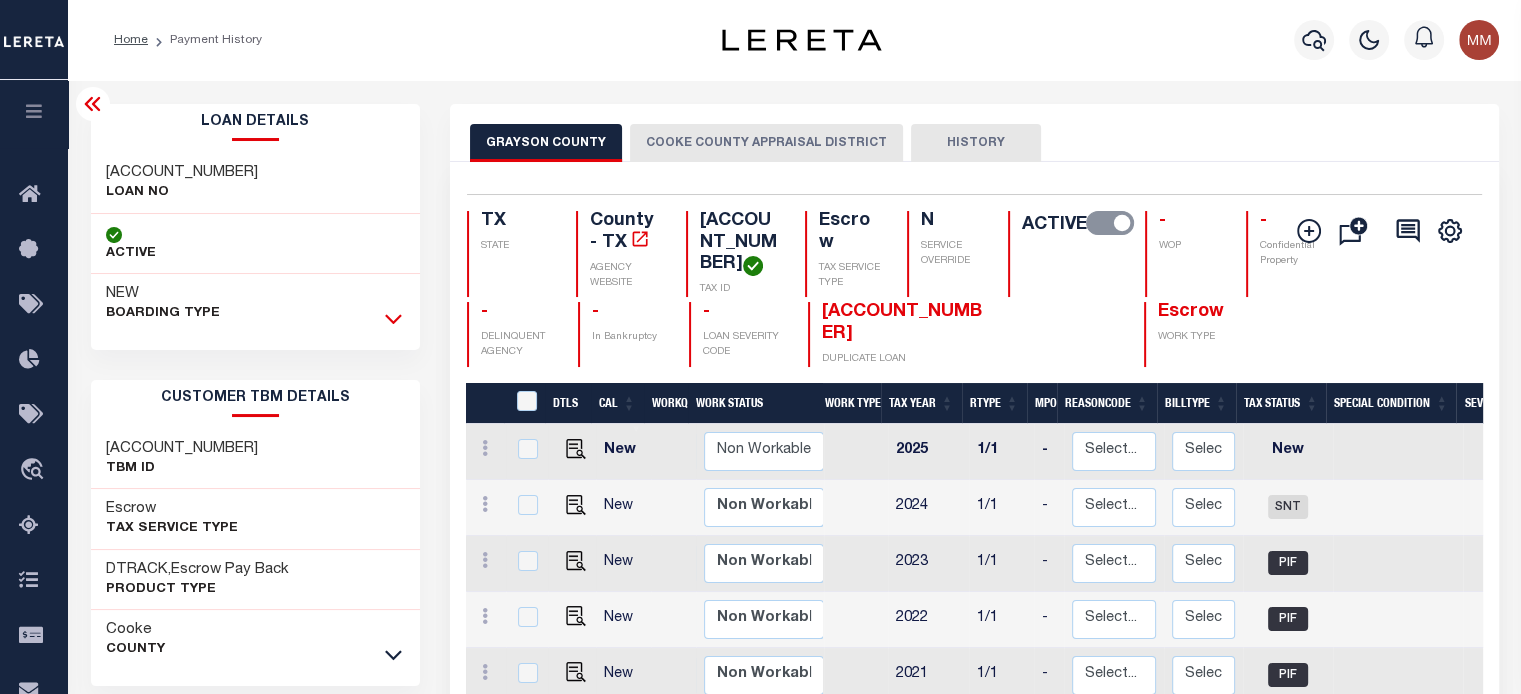 click 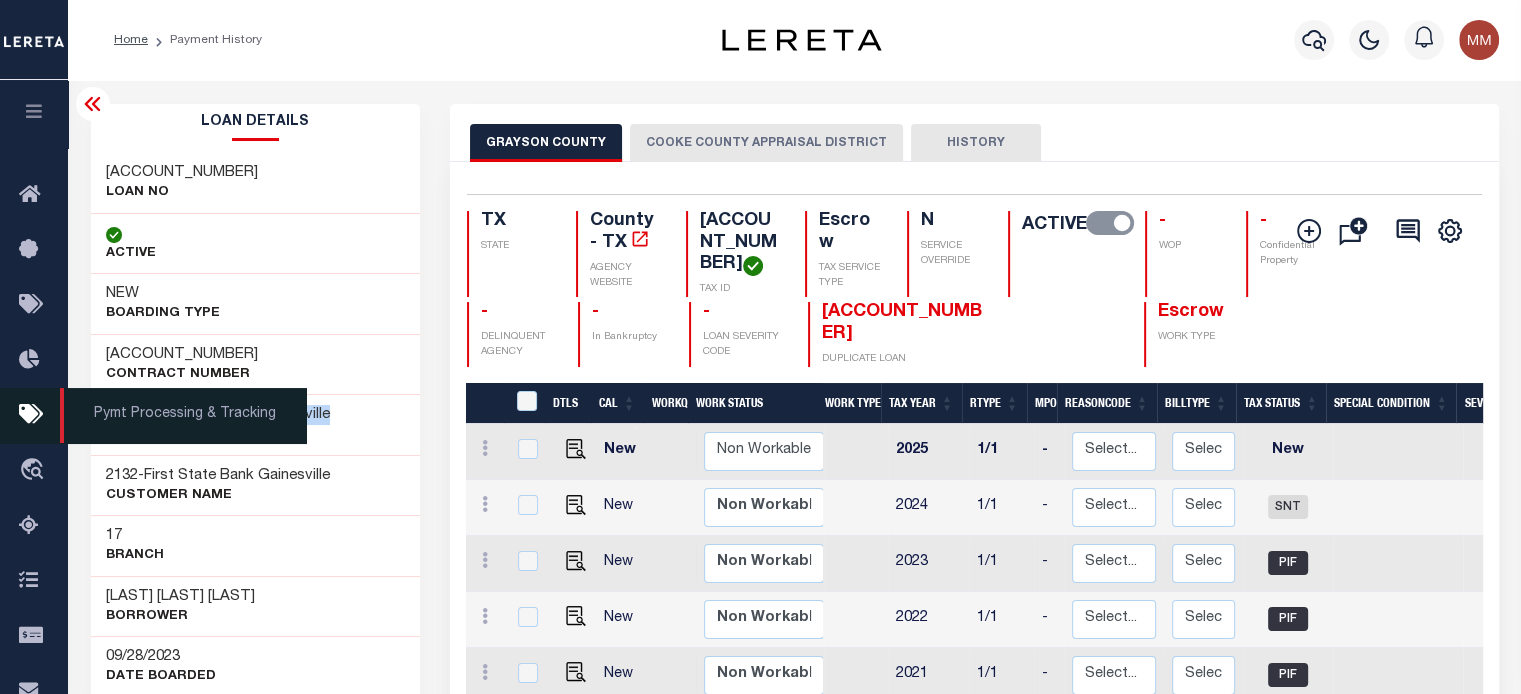 drag, startPoint x: 101, startPoint y: 412, endPoint x: 52, endPoint y: 403, distance: 49.819675 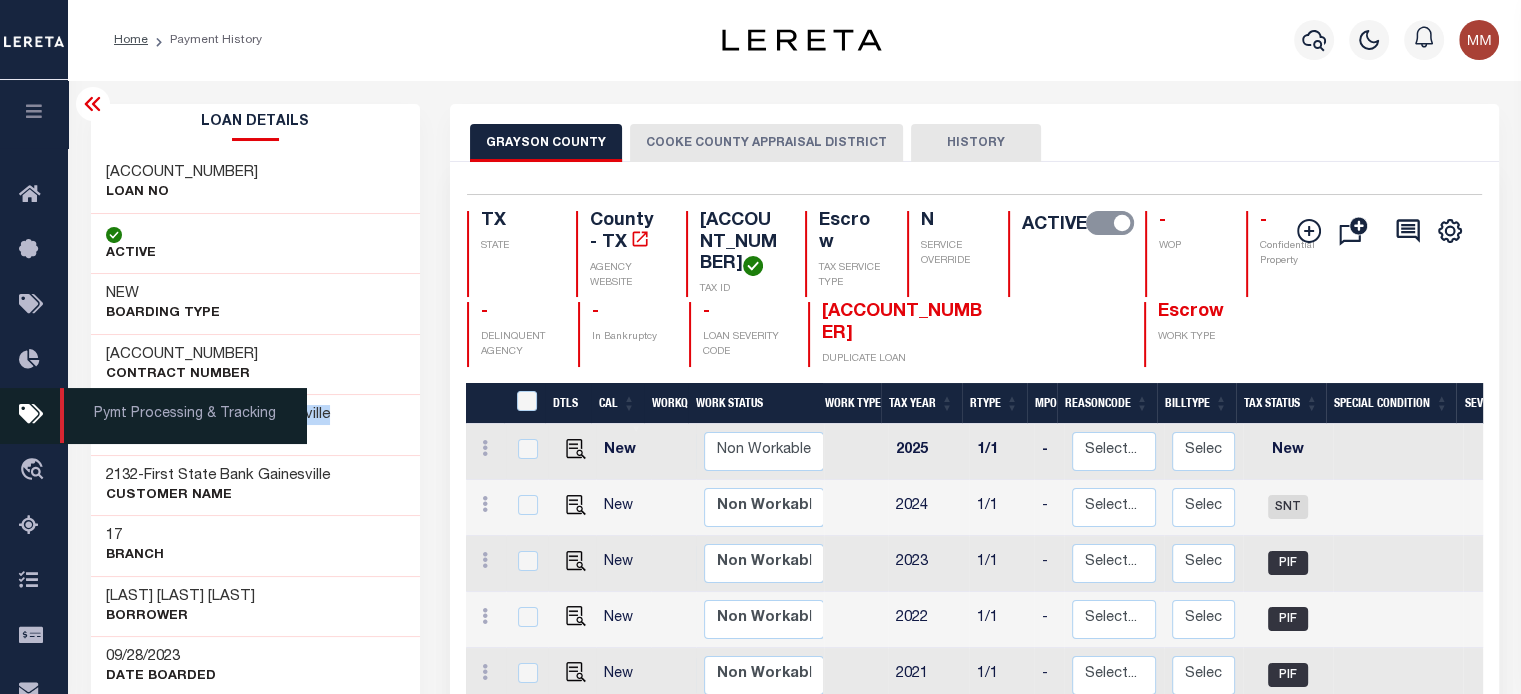 click on "[NUMBER] - [BRAND_NAME] [BRAND_NAME] CLIENT Name" at bounding box center (256, 424) 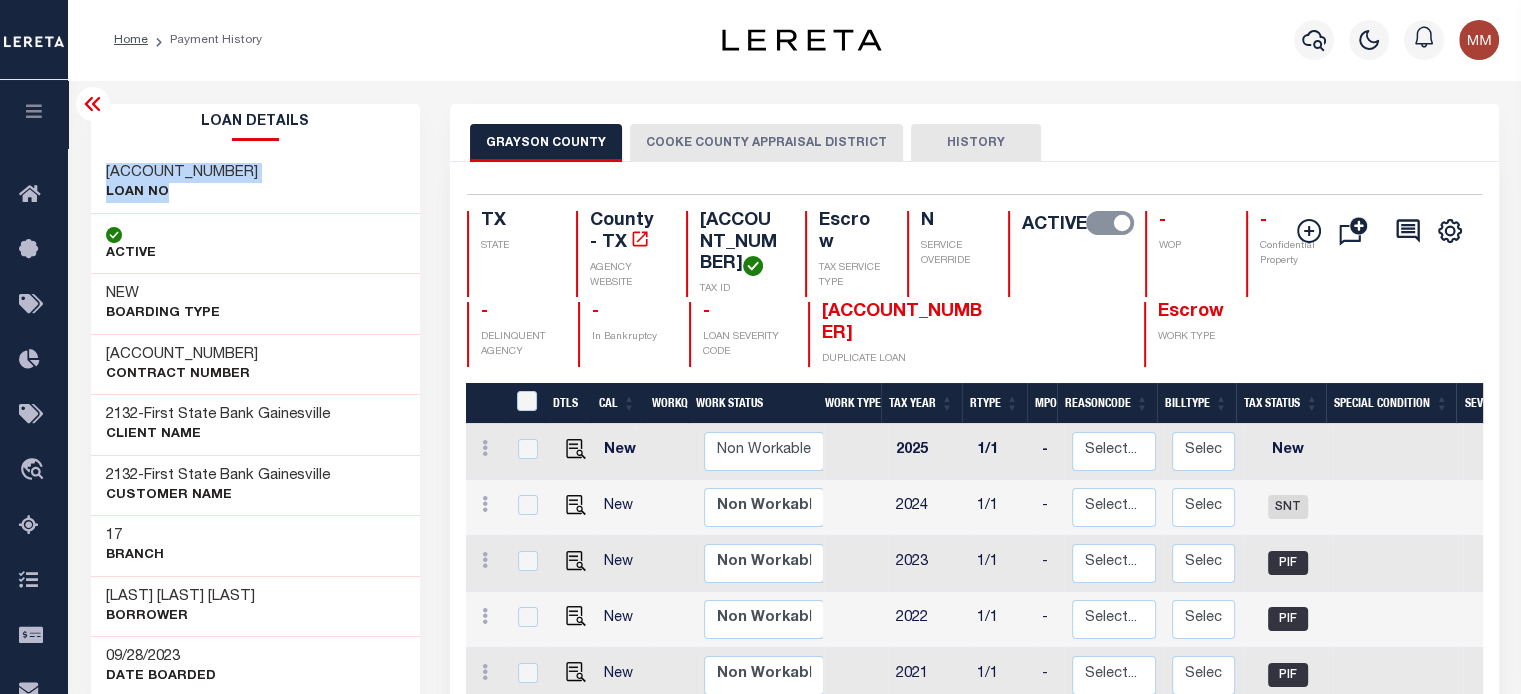 drag, startPoint x: 106, startPoint y: 170, endPoint x: 198, endPoint y: 198, distance: 96.16652 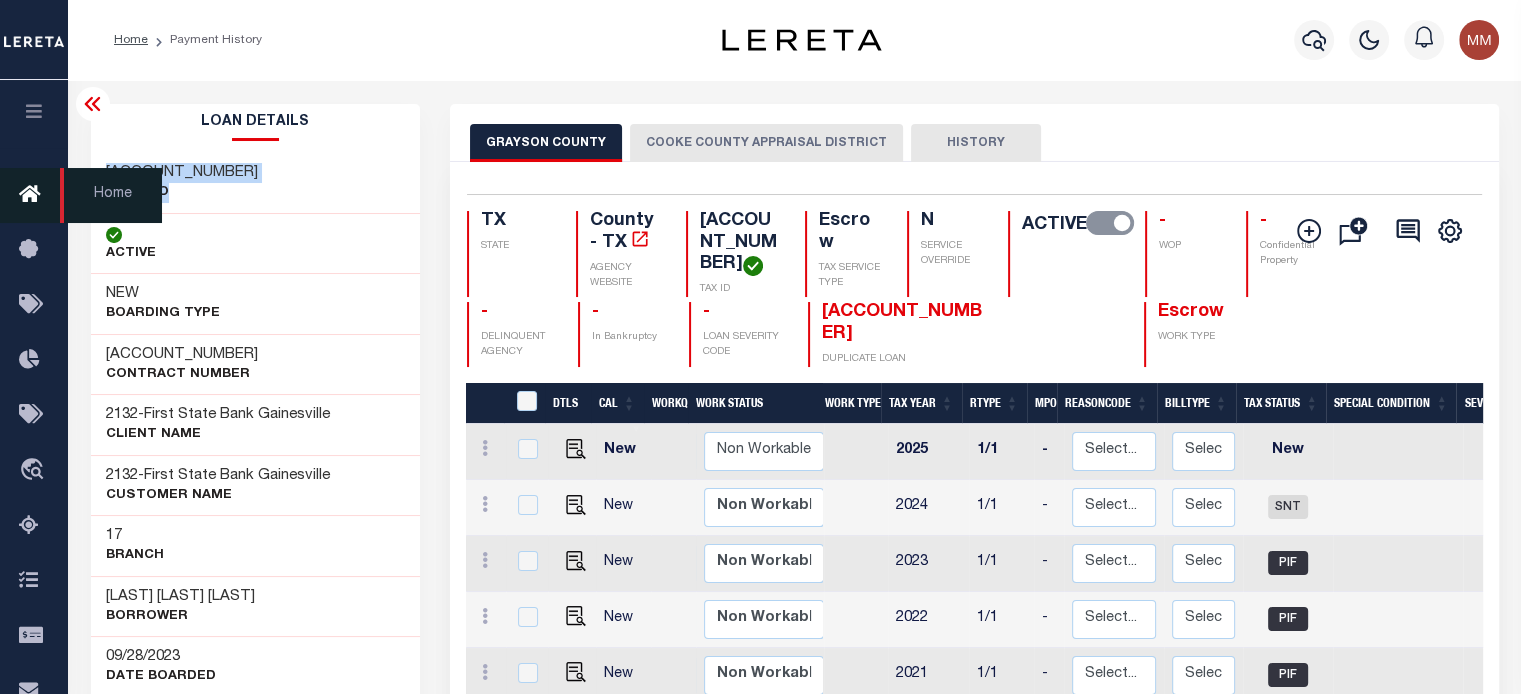copy on "[ACCOUNT_NUMBER] LOAN NO" 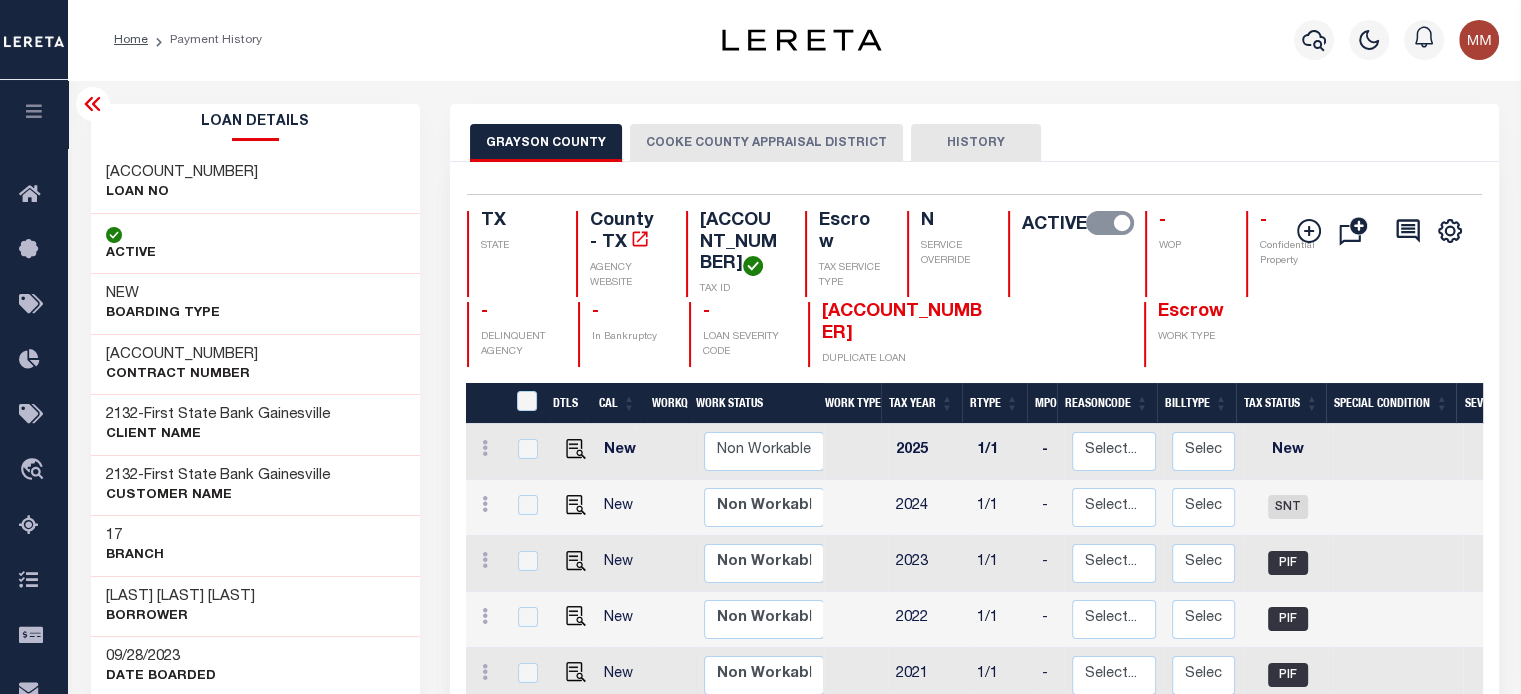 click on "[ACCOUNT_NUMBER]" at bounding box center (741, 243) 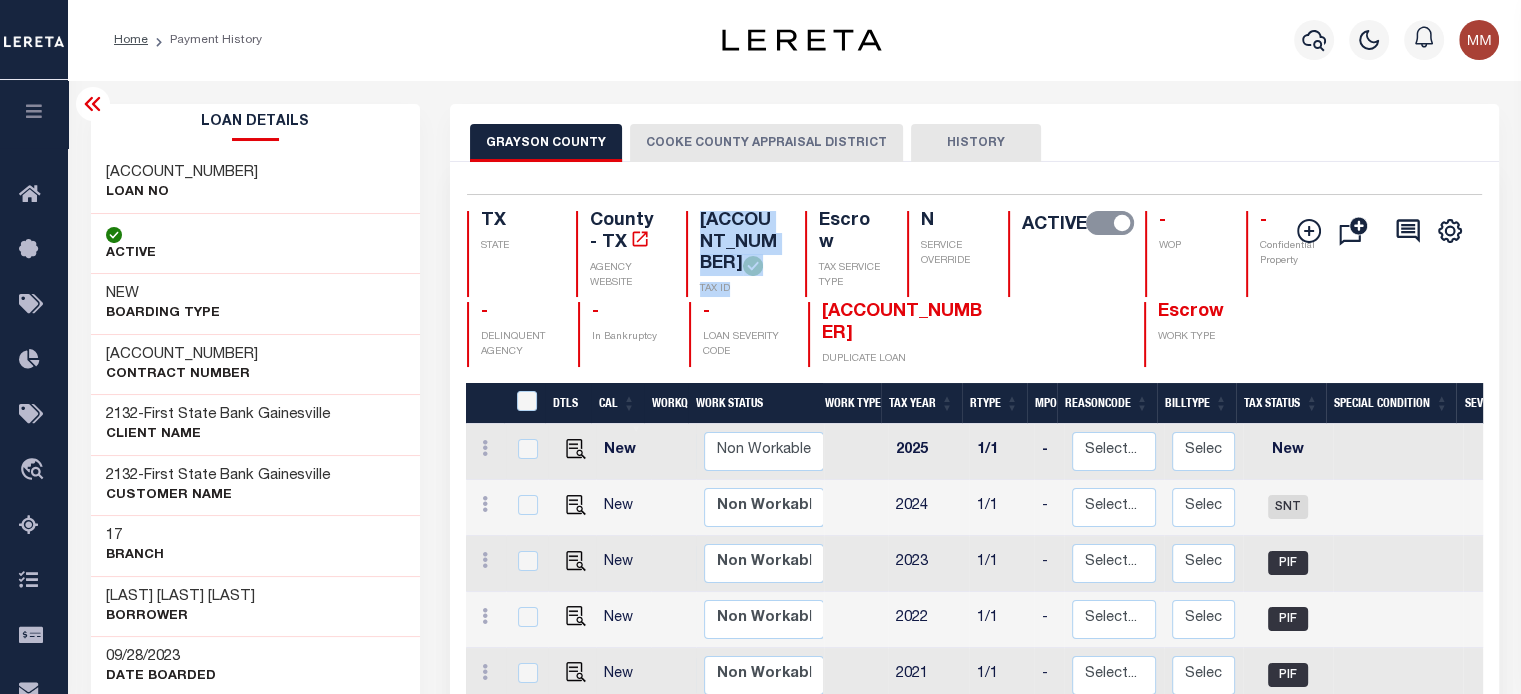 drag, startPoint x: 693, startPoint y: 231, endPoint x: 747, endPoint y: 275, distance: 69.656296 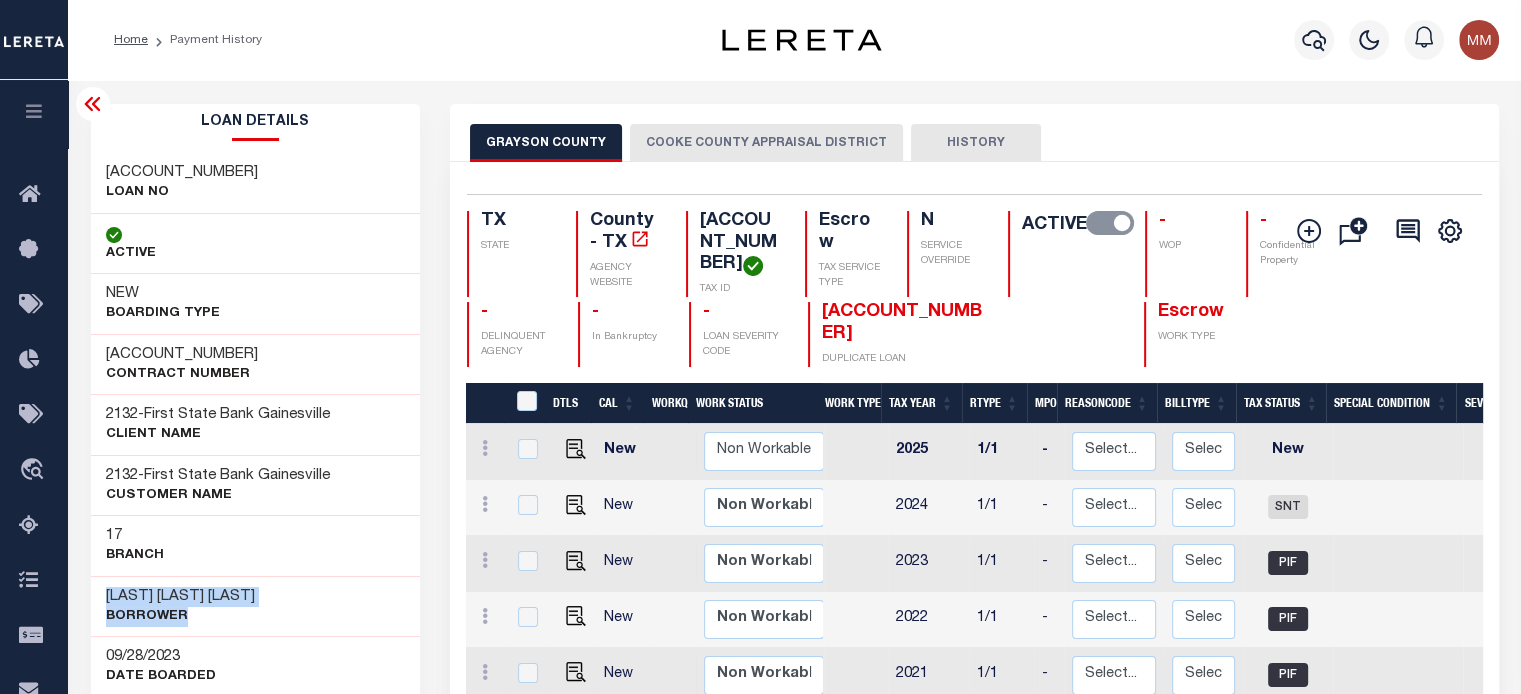 drag, startPoint x: 104, startPoint y: 589, endPoint x: 289, endPoint y: 617, distance: 187.10692 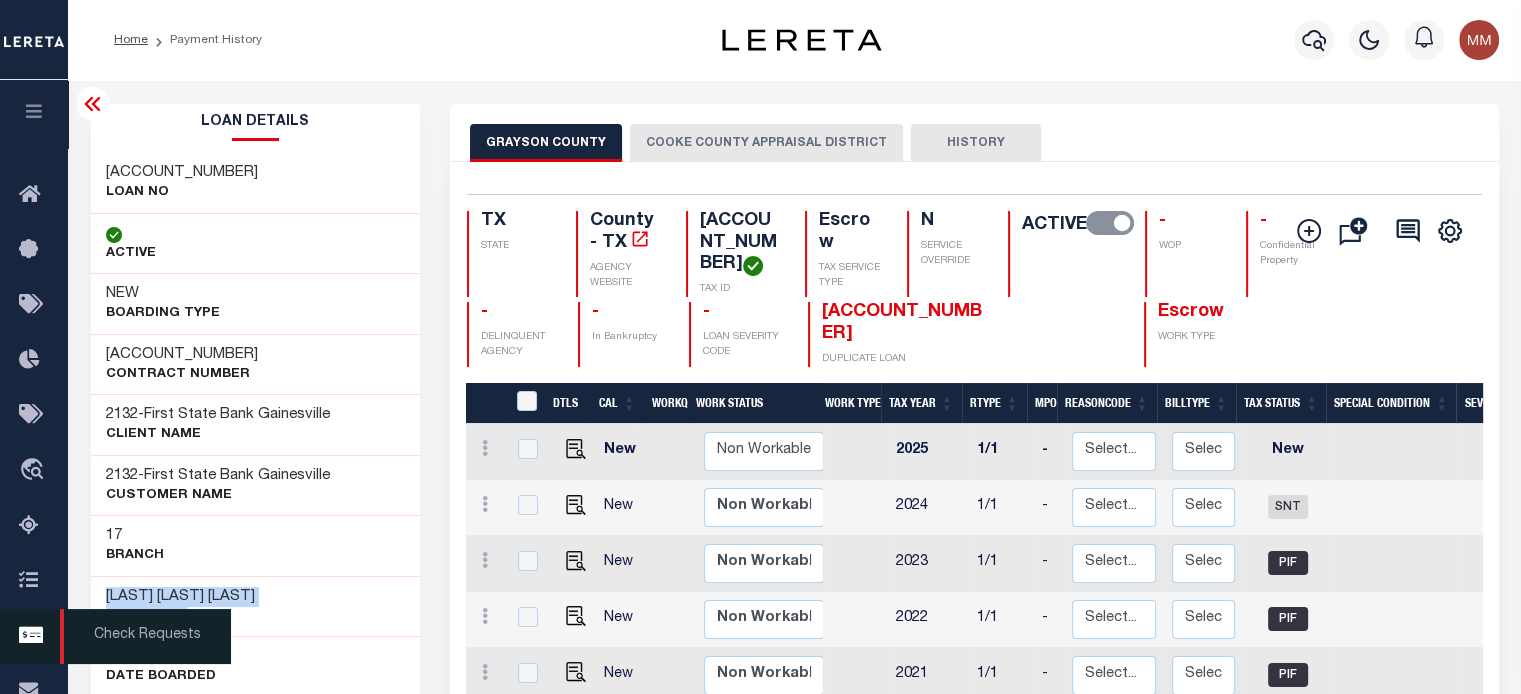 copy on "[LAST] [LAST] [LAST] Borrower" 